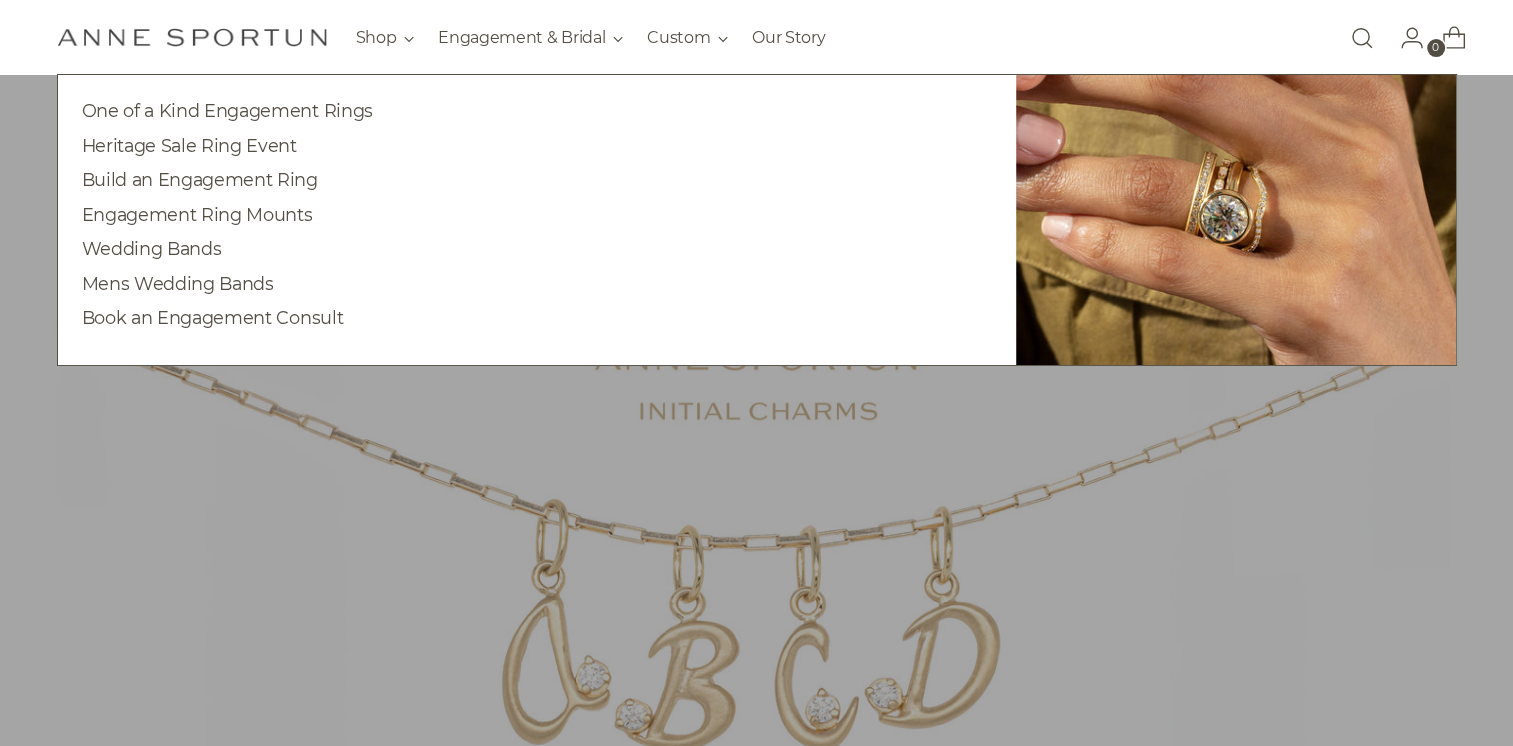 scroll, scrollTop: 0, scrollLeft: 0, axis: both 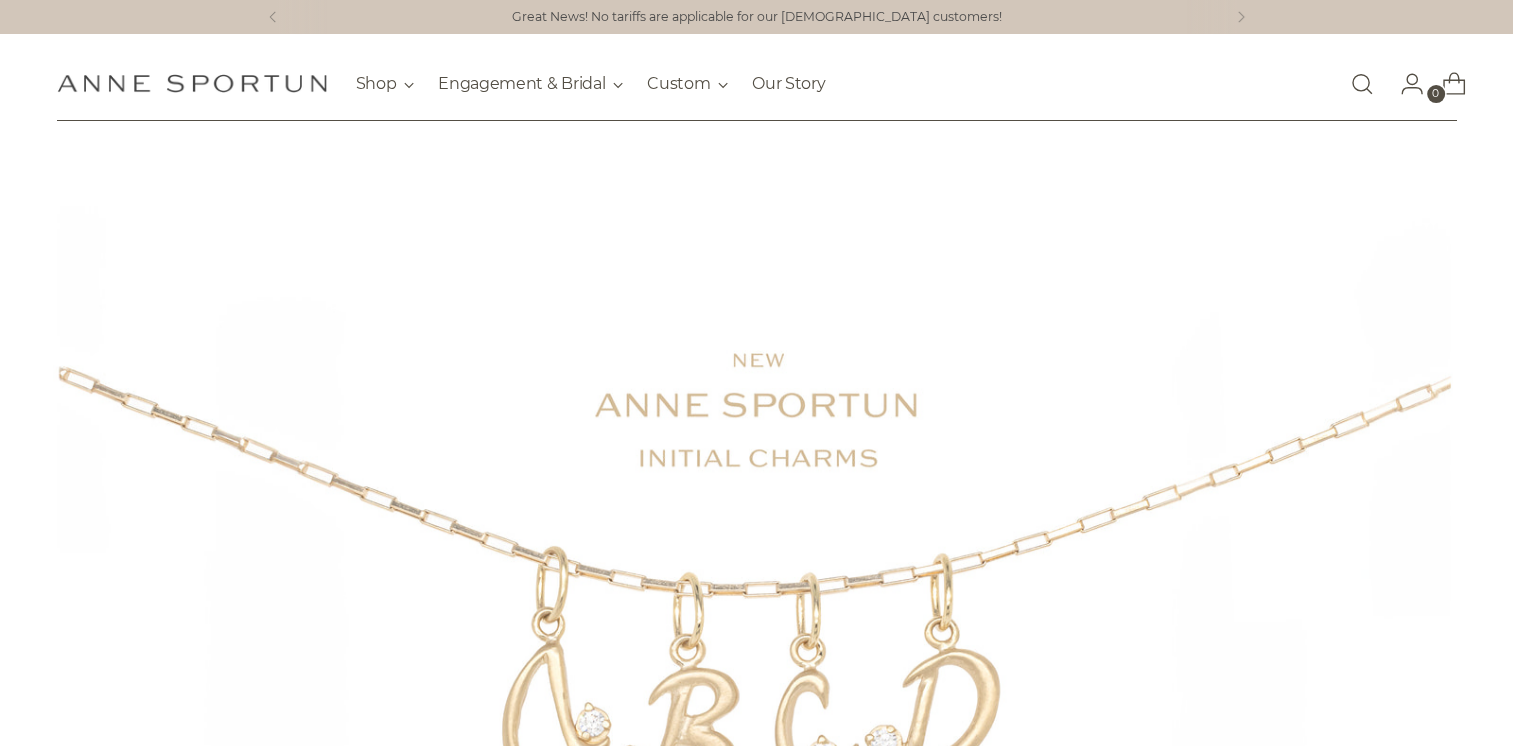 click at bounding box center [1362, 84] 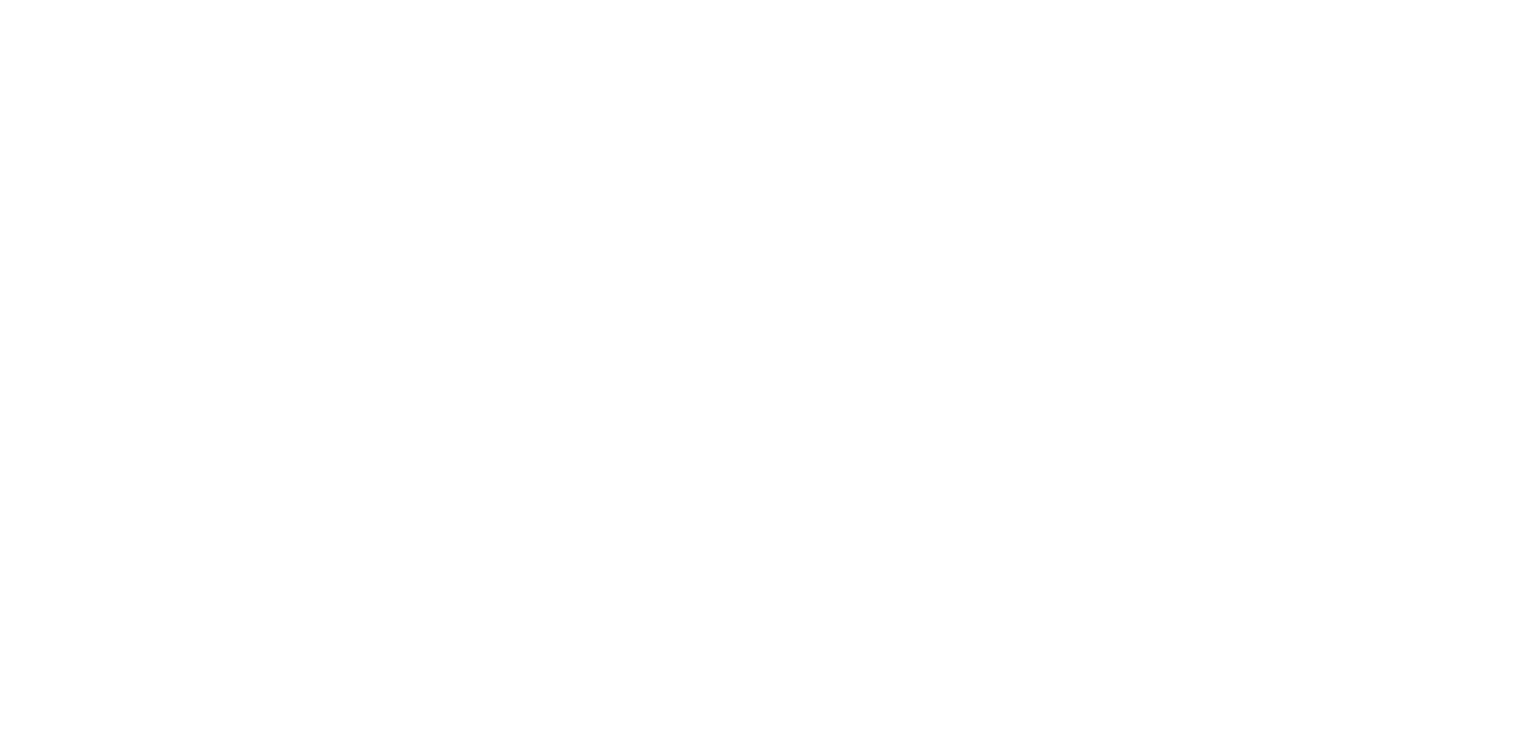 scroll, scrollTop: 0, scrollLeft: 0, axis: both 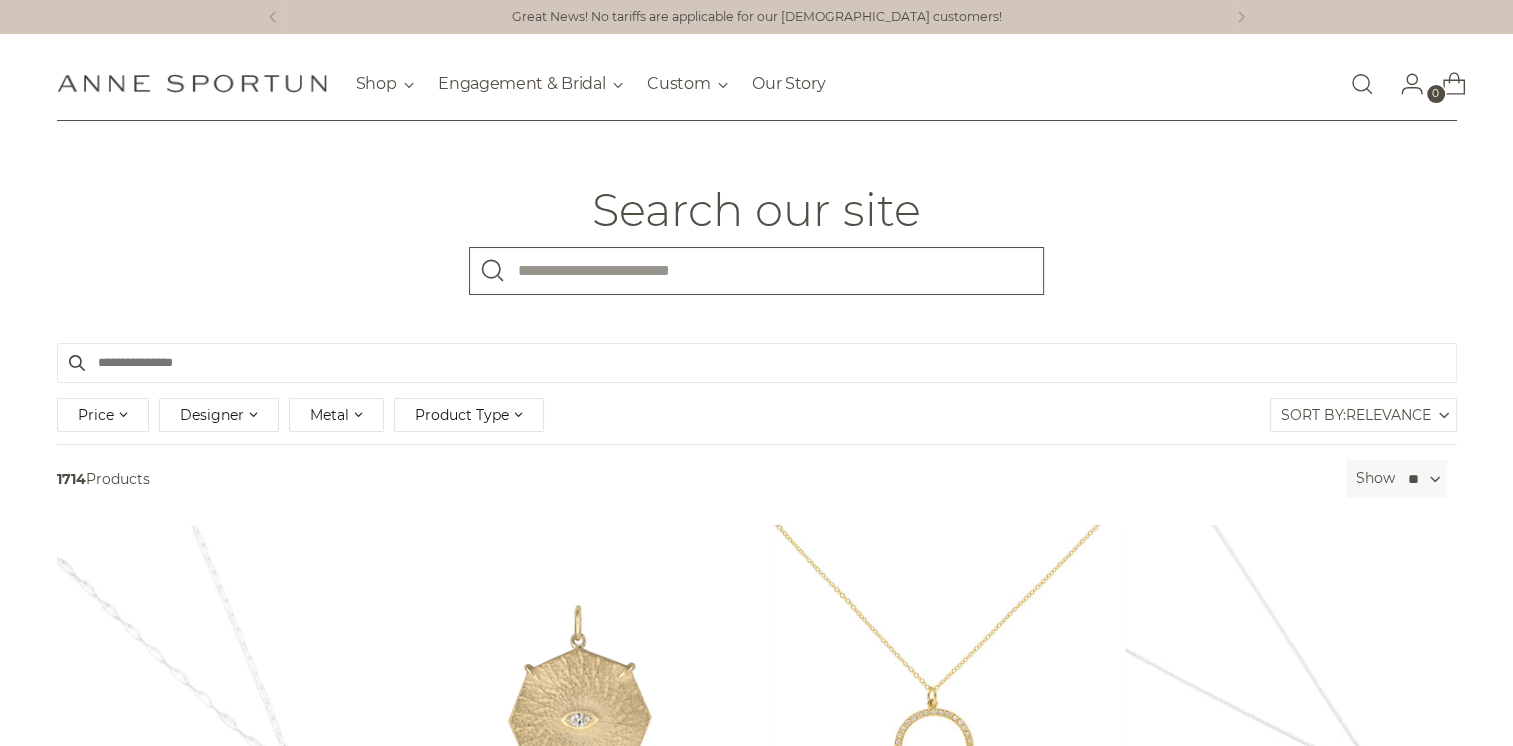 click on "What are you looking for?" at bounding box center (756, 271) 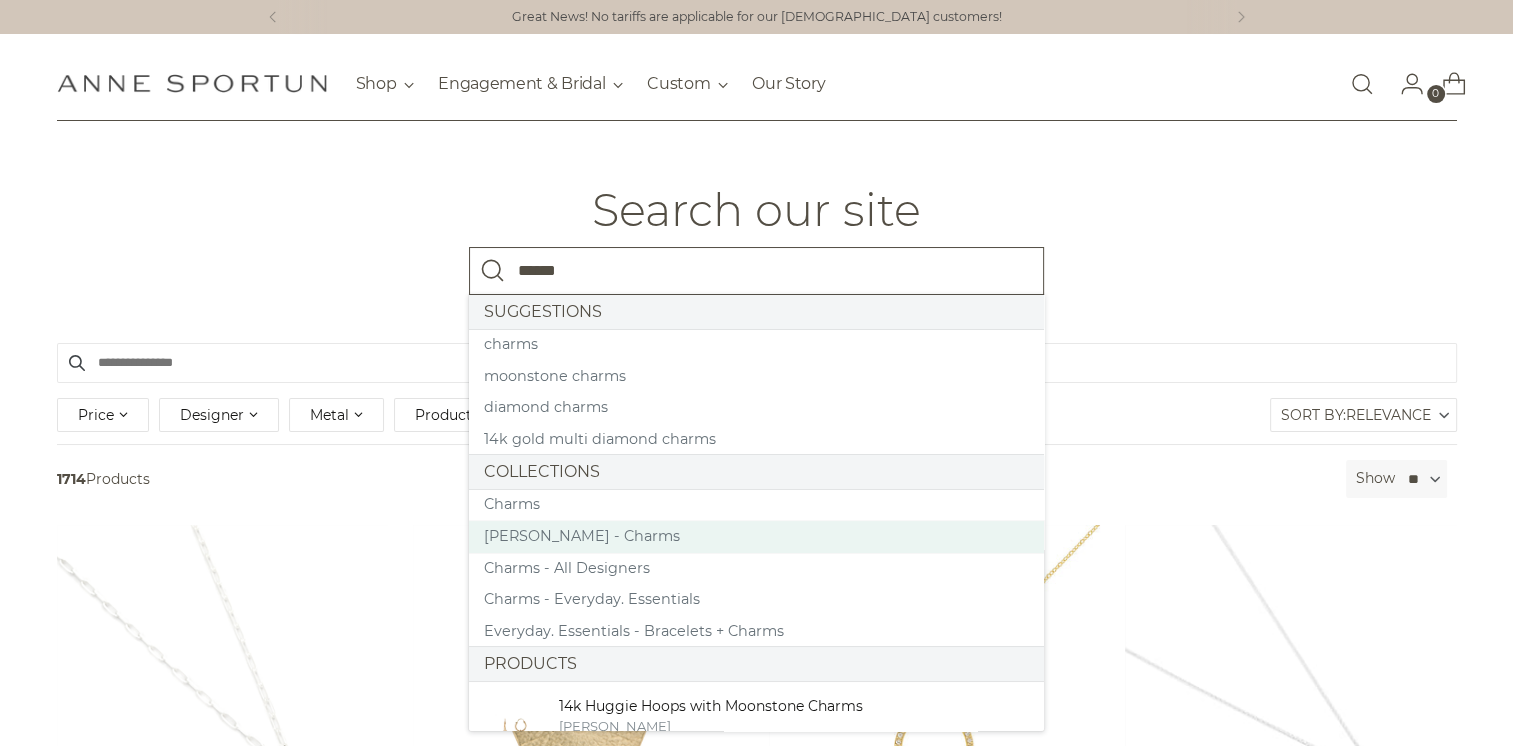 click on "Anne Sportun - Charms" at bounding box center [756, 537] 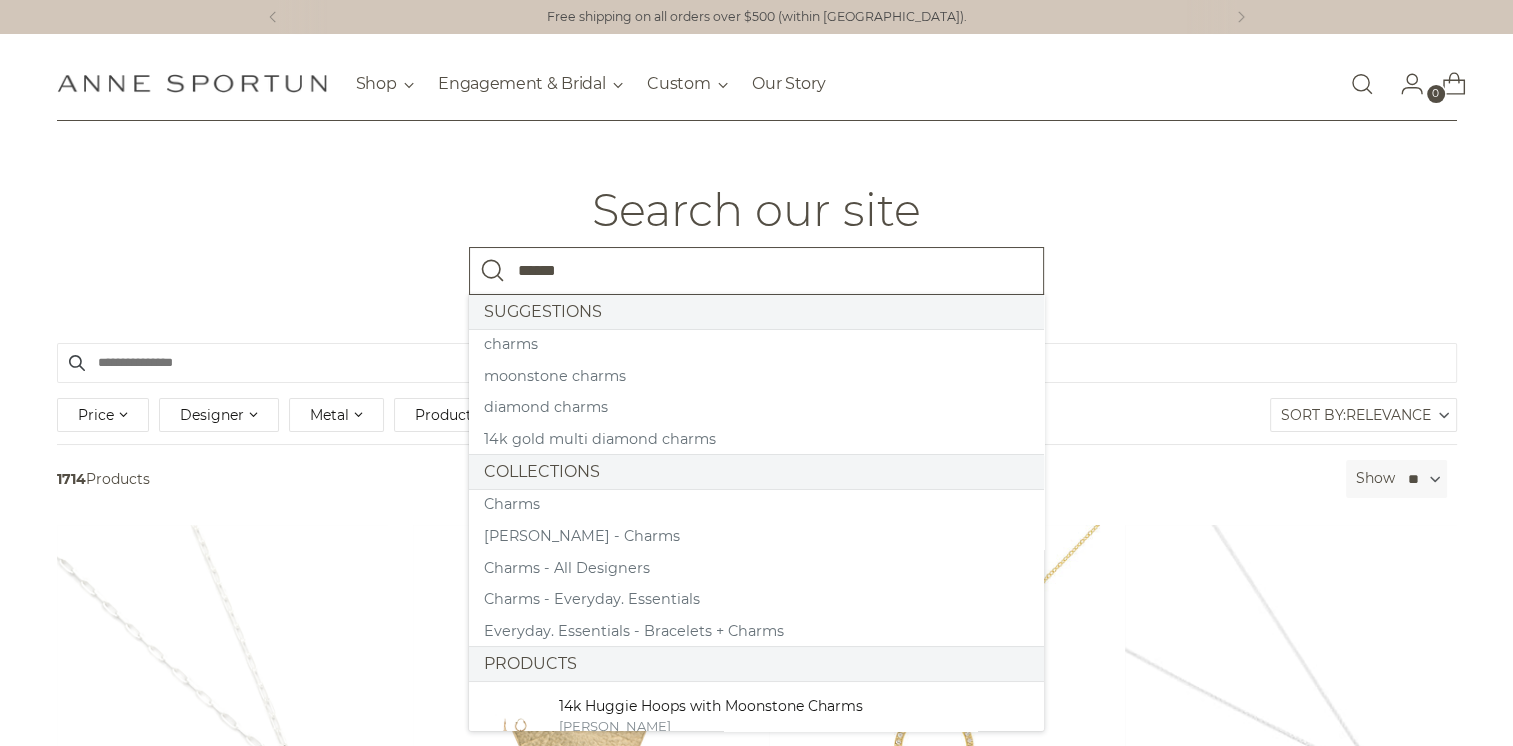 type on "******" 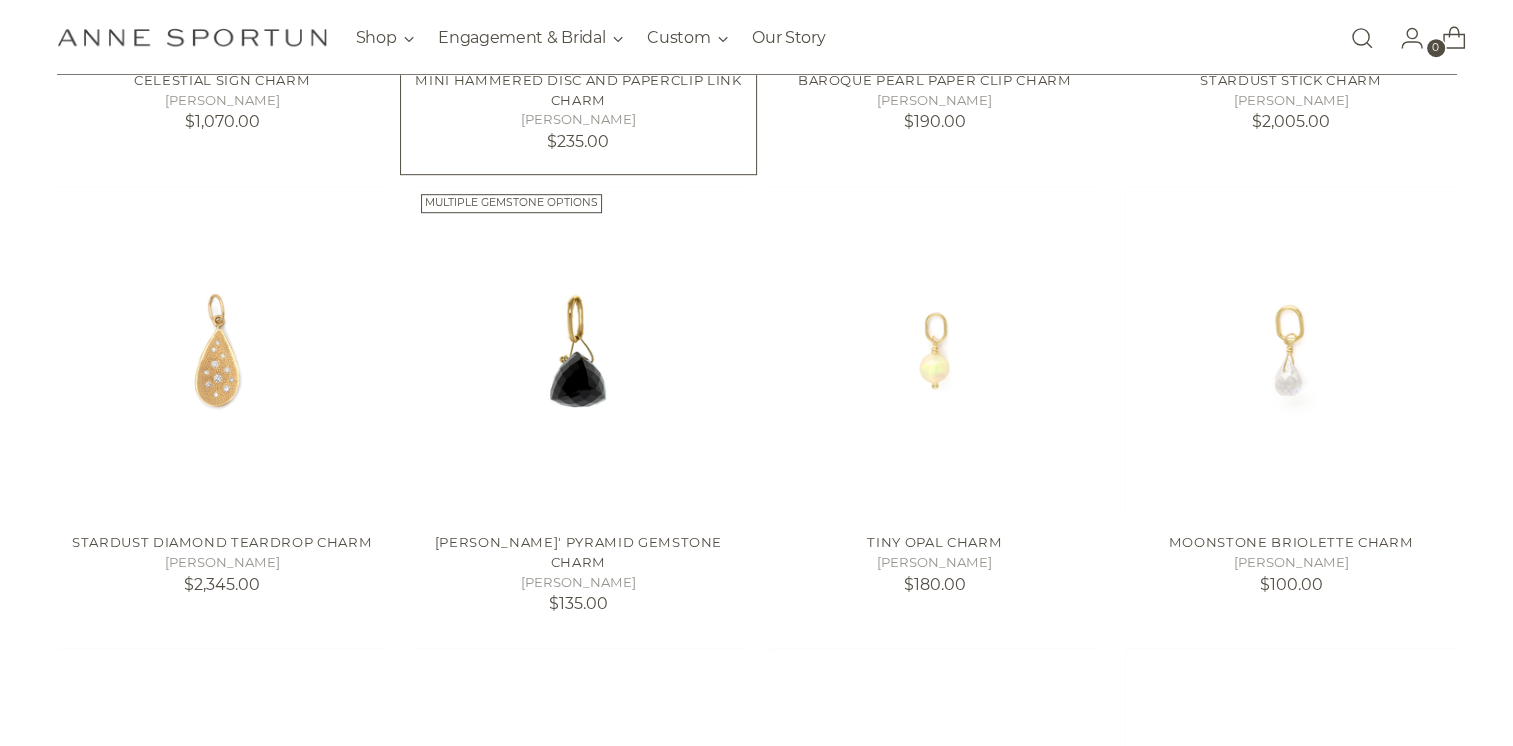 scroll, scrollTop: 1300, scrollLeft: 0, axis: vertical 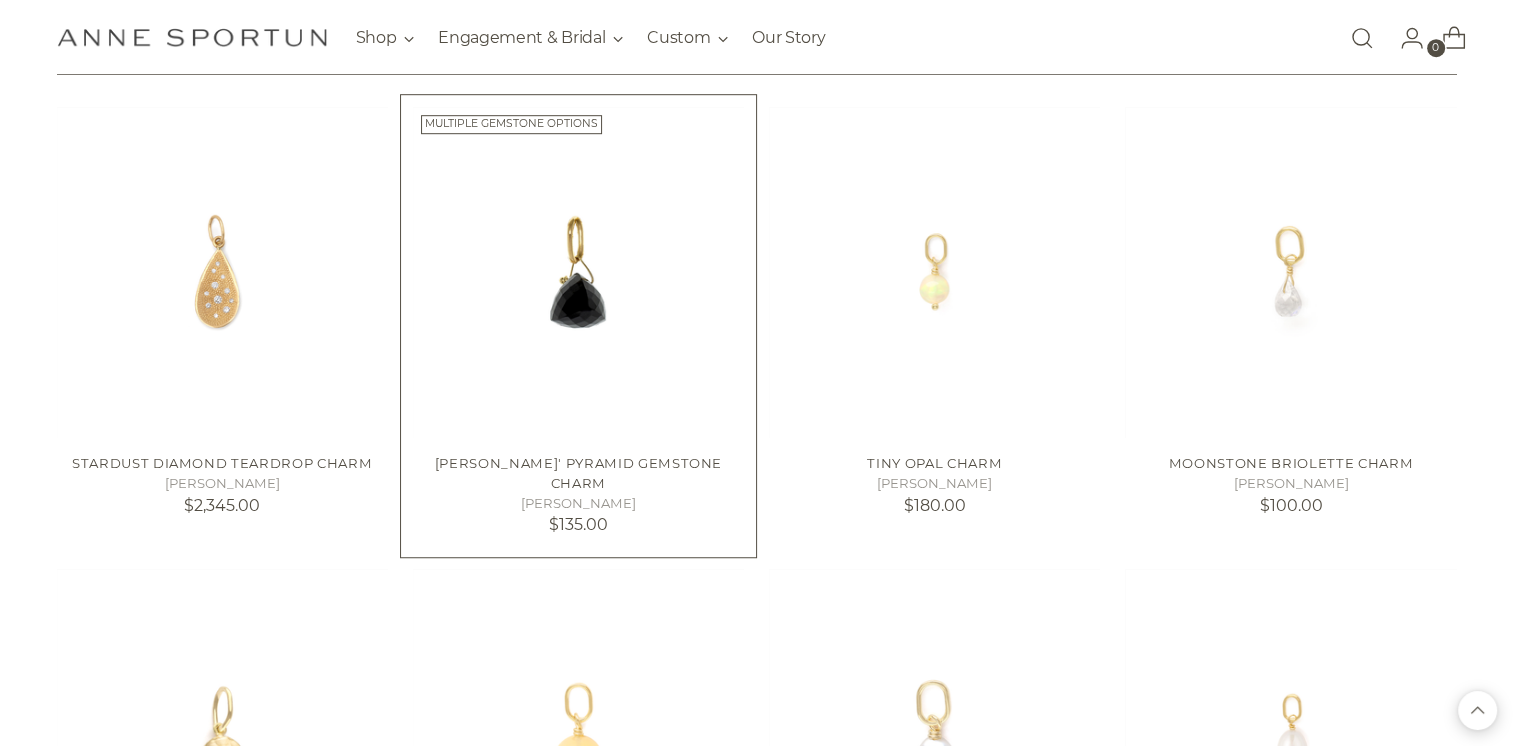 click on "[PERSON_NAME]" at bounding box center (578, 504) 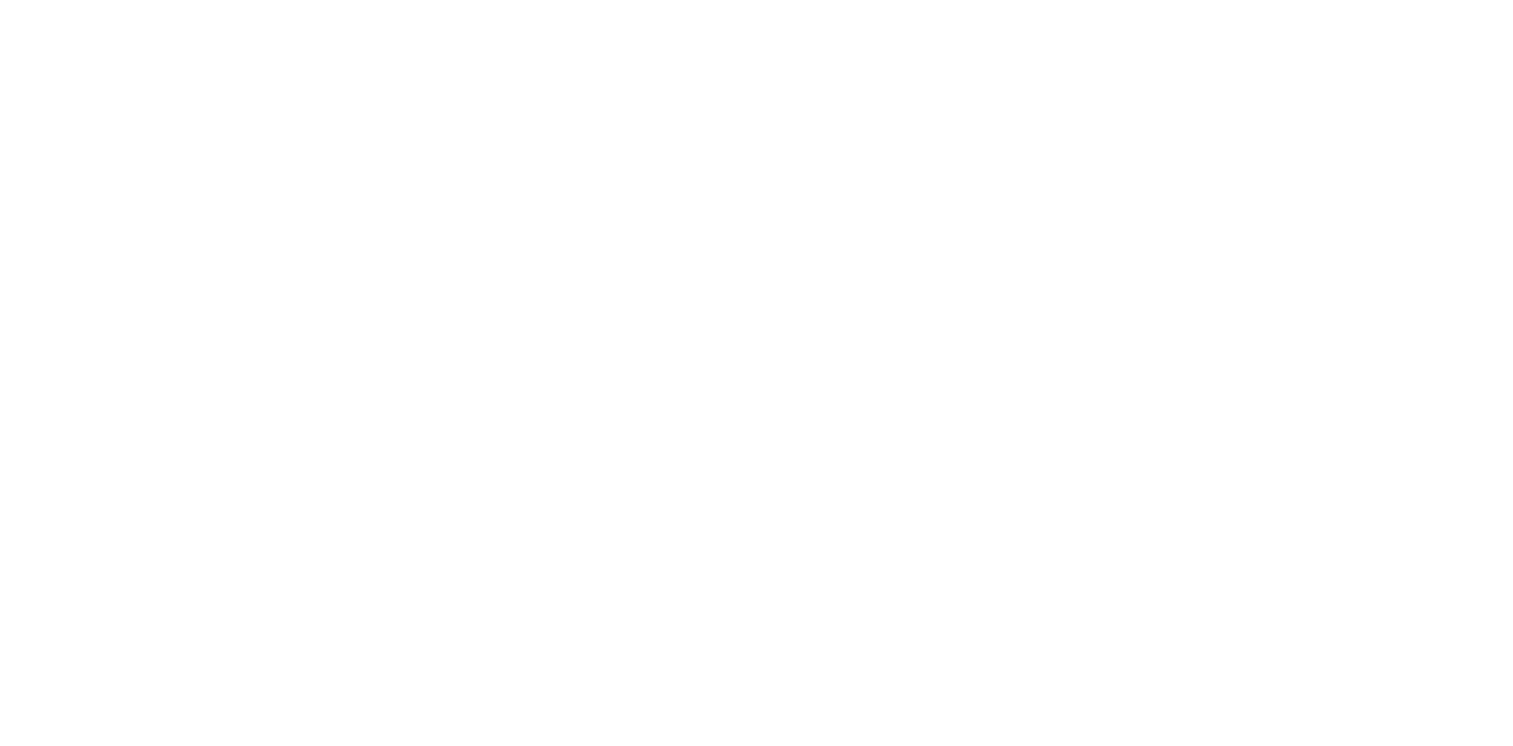 scroll, scrollTop: 0, scrollLeft: 0, axis: both 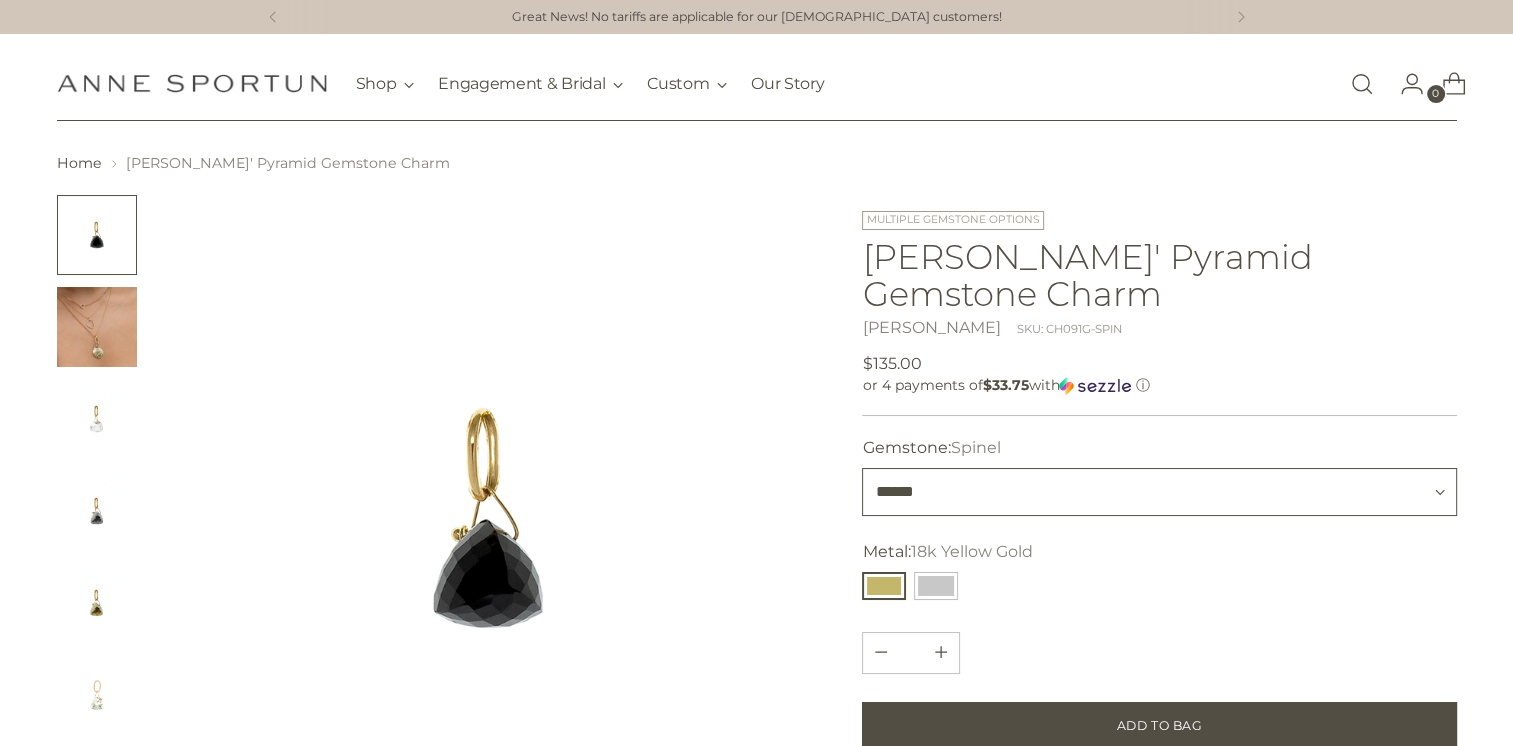 click on "**********" at bounding box center (1159, 492) 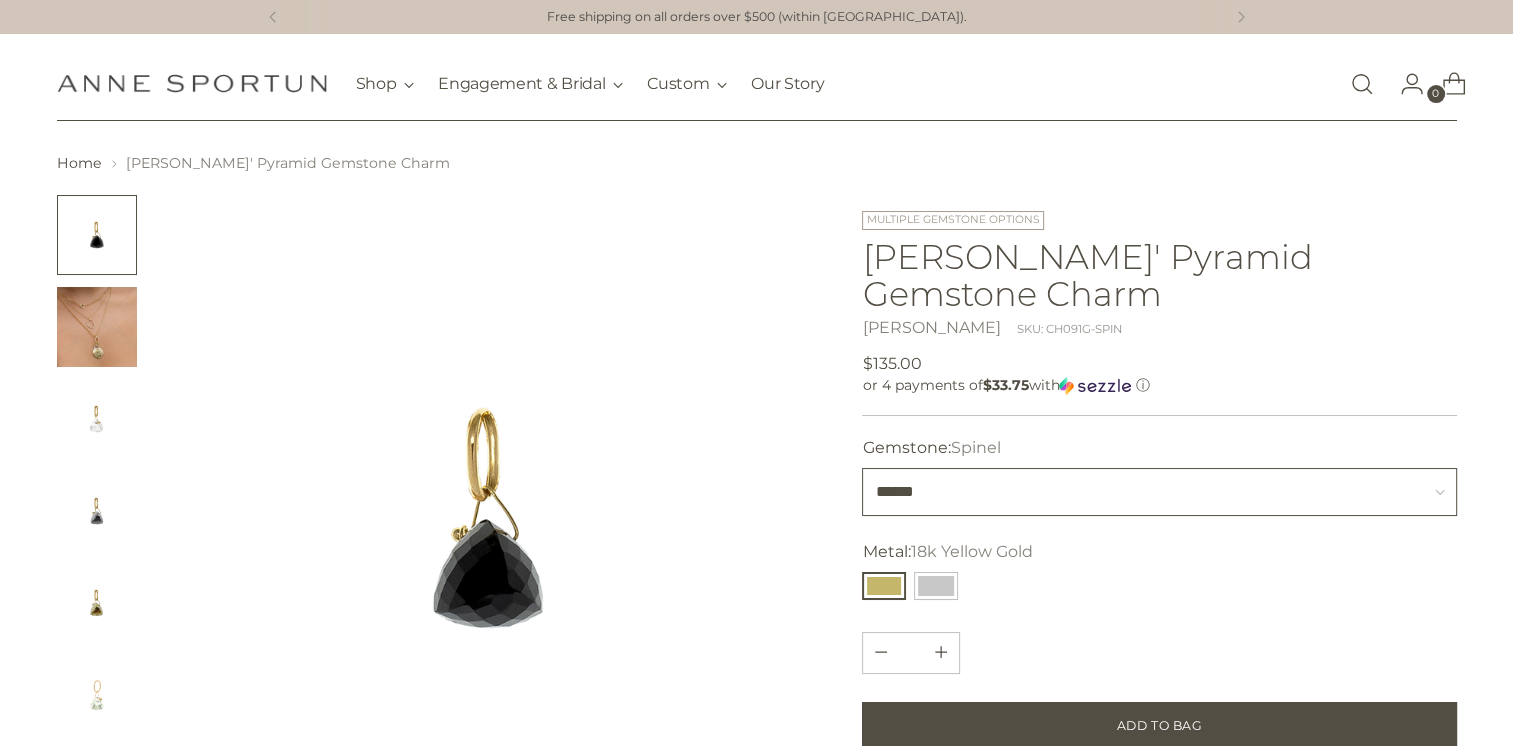 select on "********" 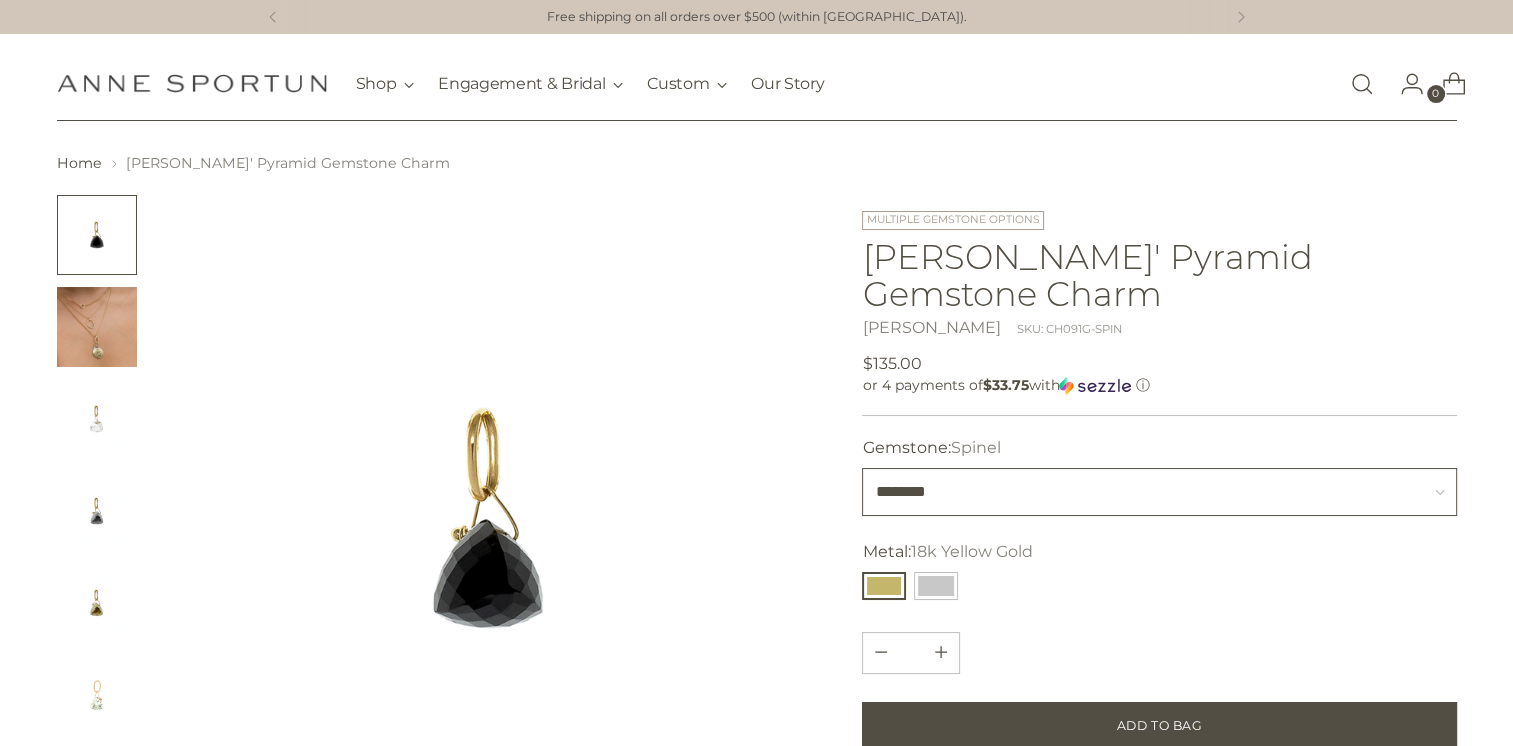 type 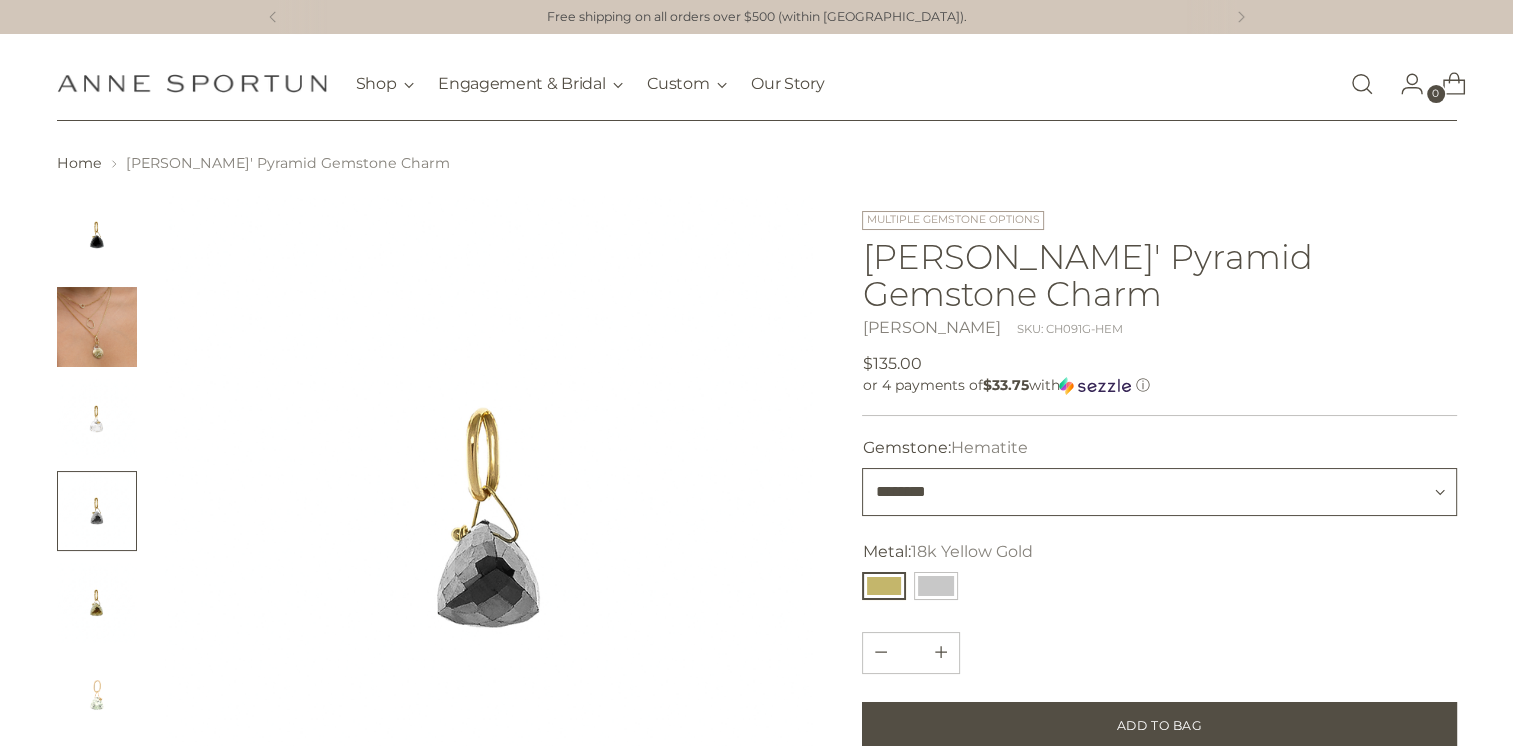 click on "**********" at bounding box center (1159, 492) 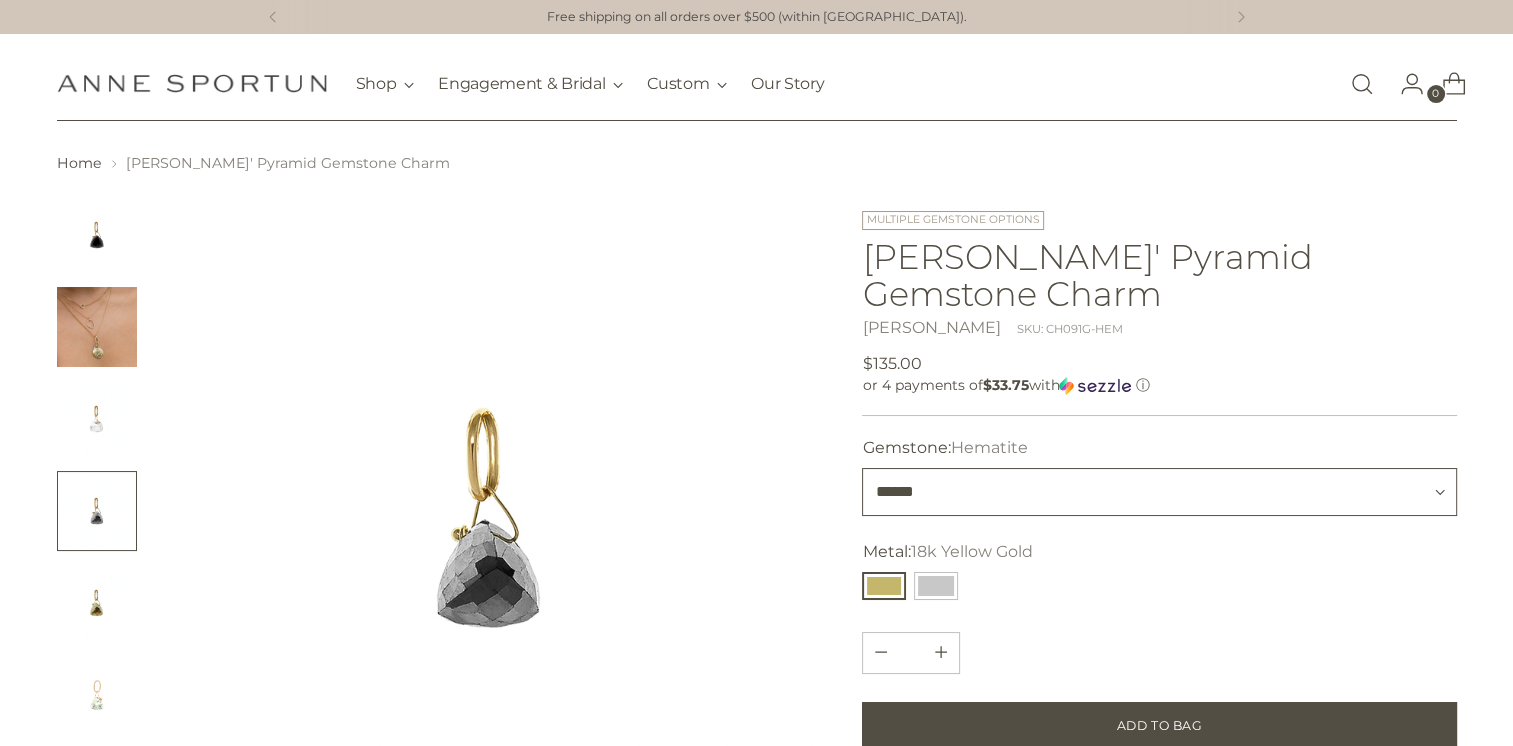 click on "**********" at bounding box center [1159, 492] 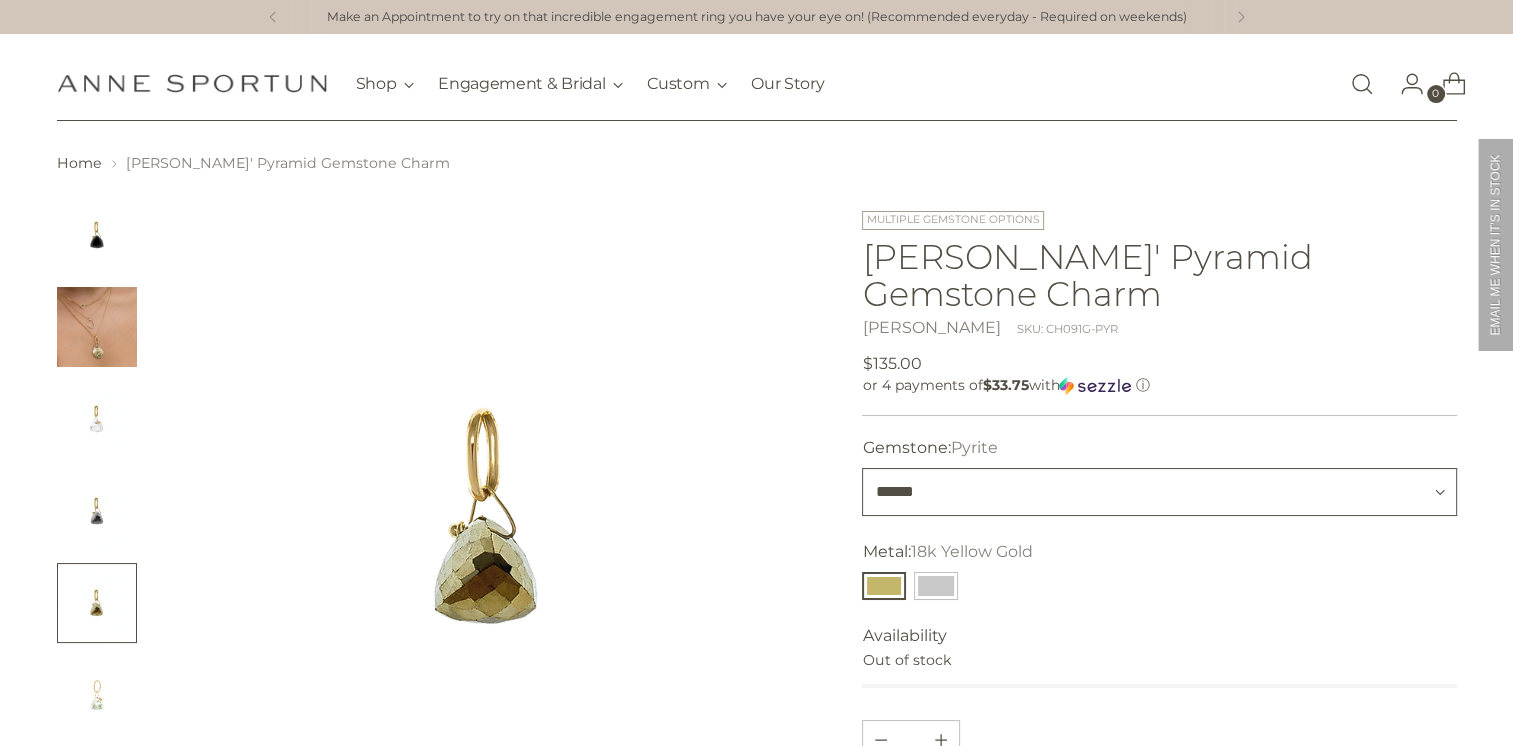 click on "**********" at bounding box center [1159, 492] 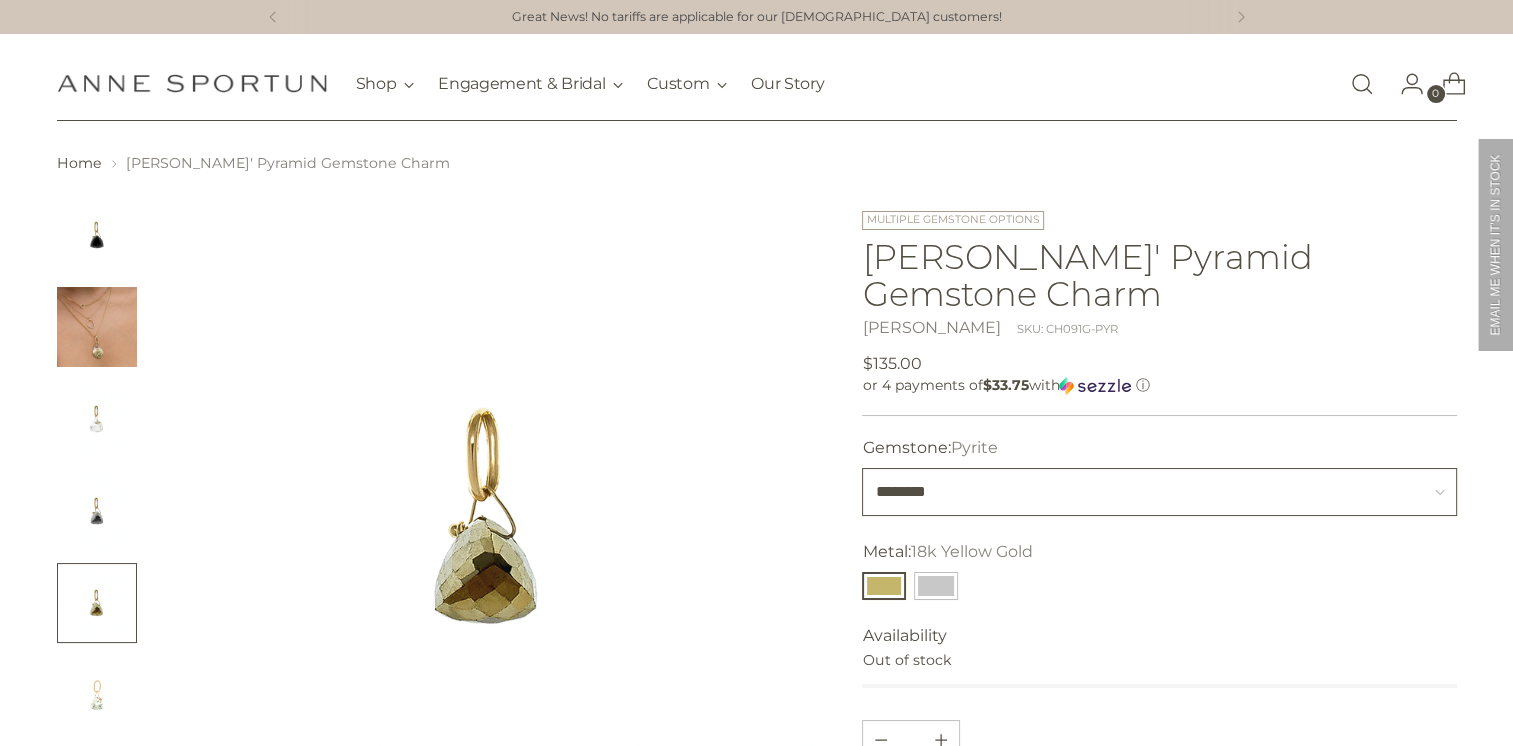 click on "**********" at bounding box center [1159, 492] 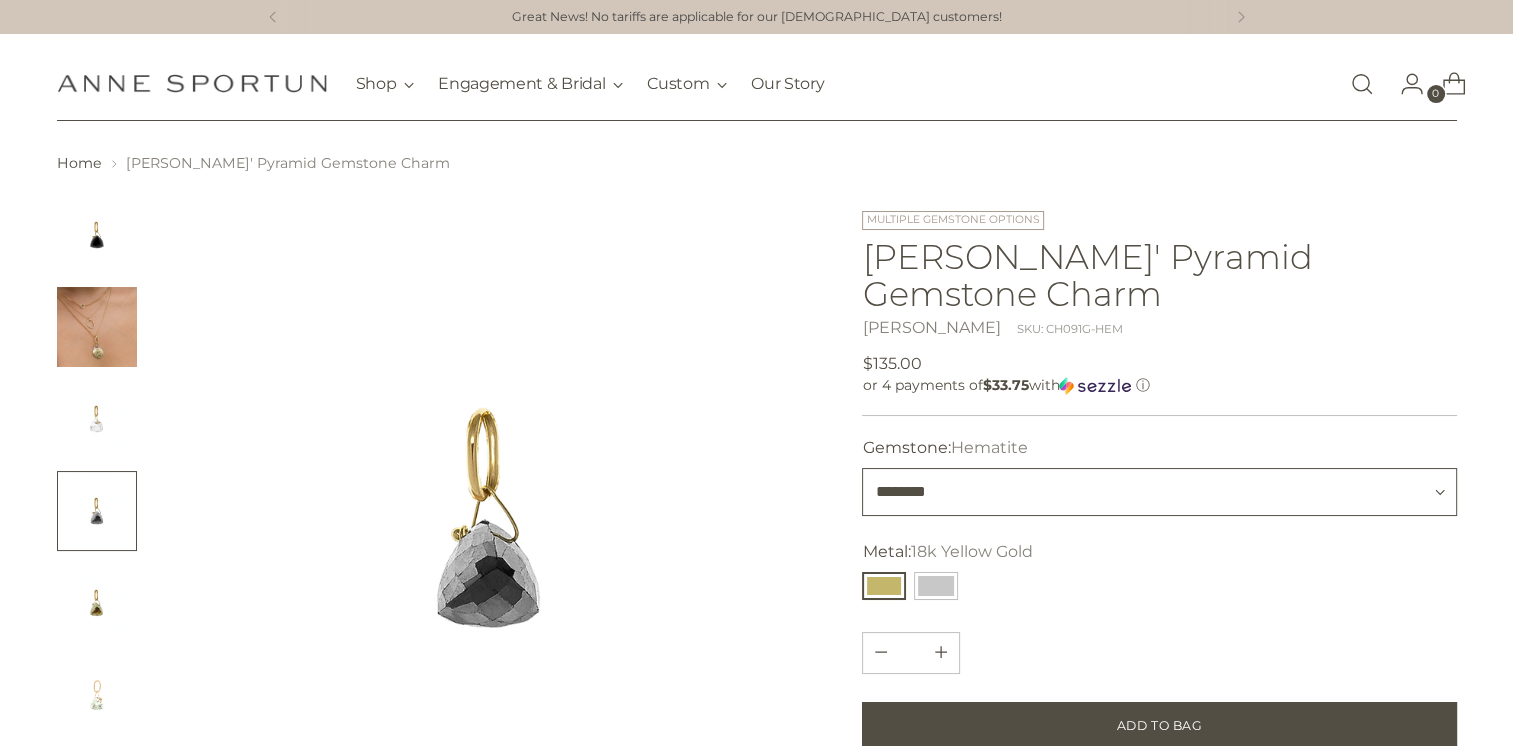 click on "**********" at bounding box center [1159, 492] 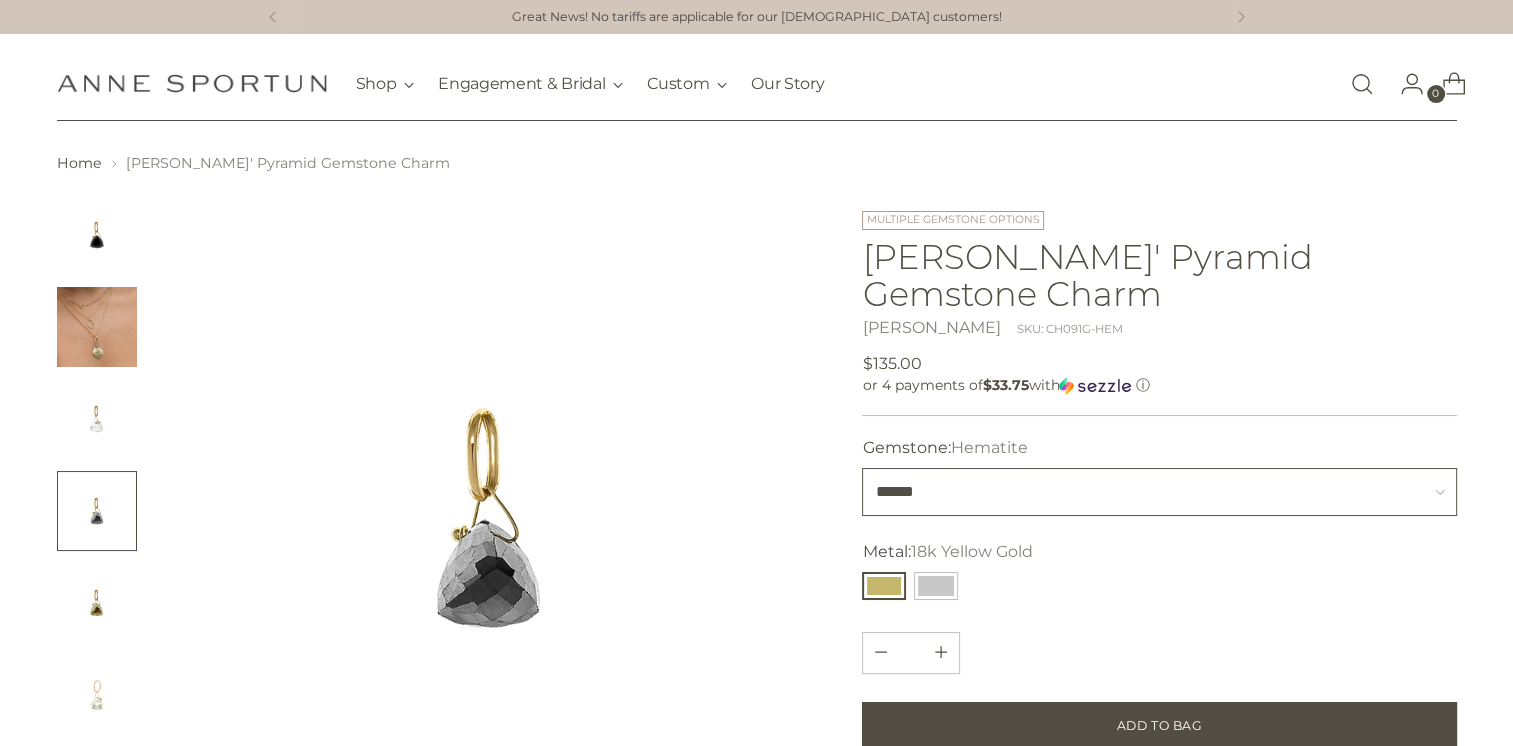 click on "**********" at bounding box center (1159, 492) 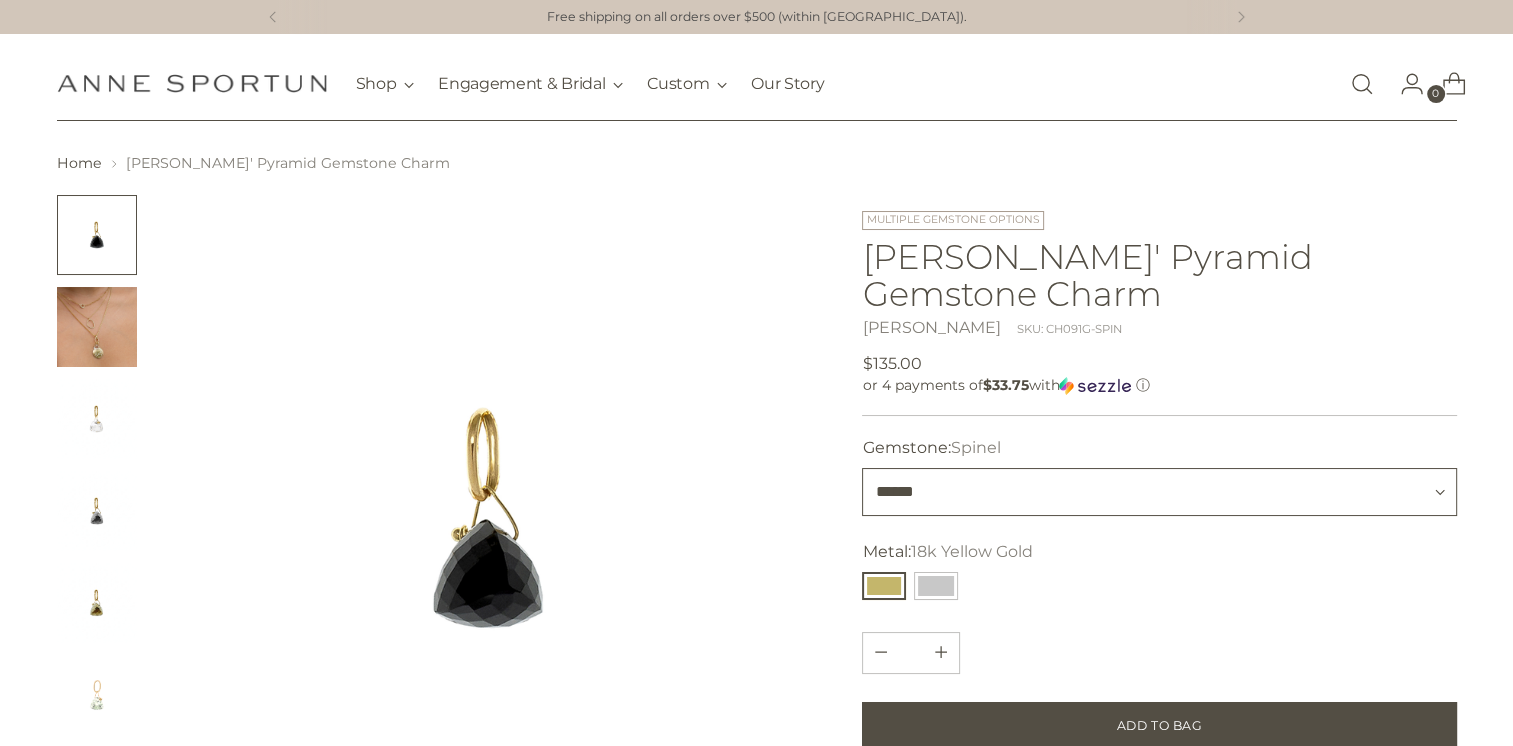 click on "**********" at bounding box center [1159, 492] 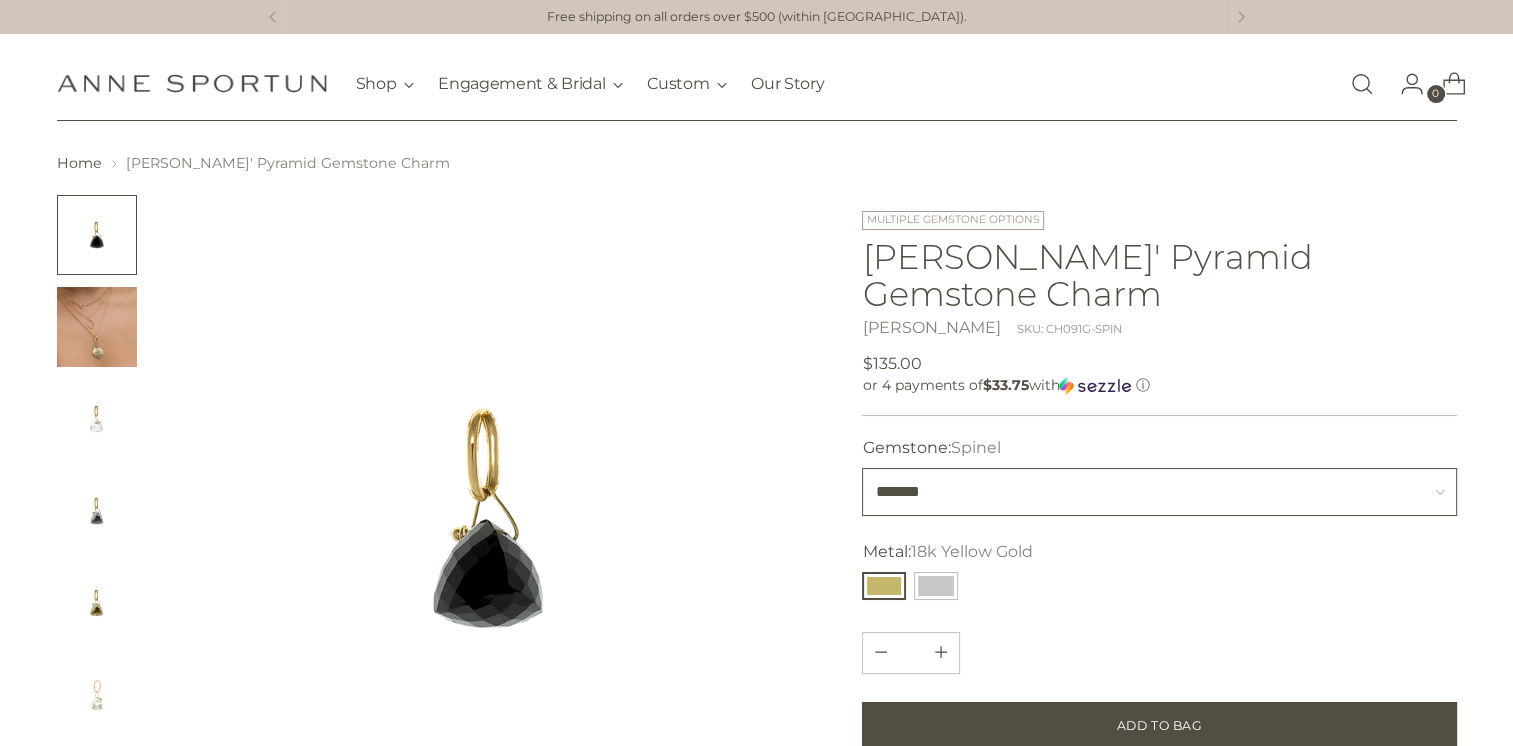 click on "**********" at bounding box center (1159, 492) 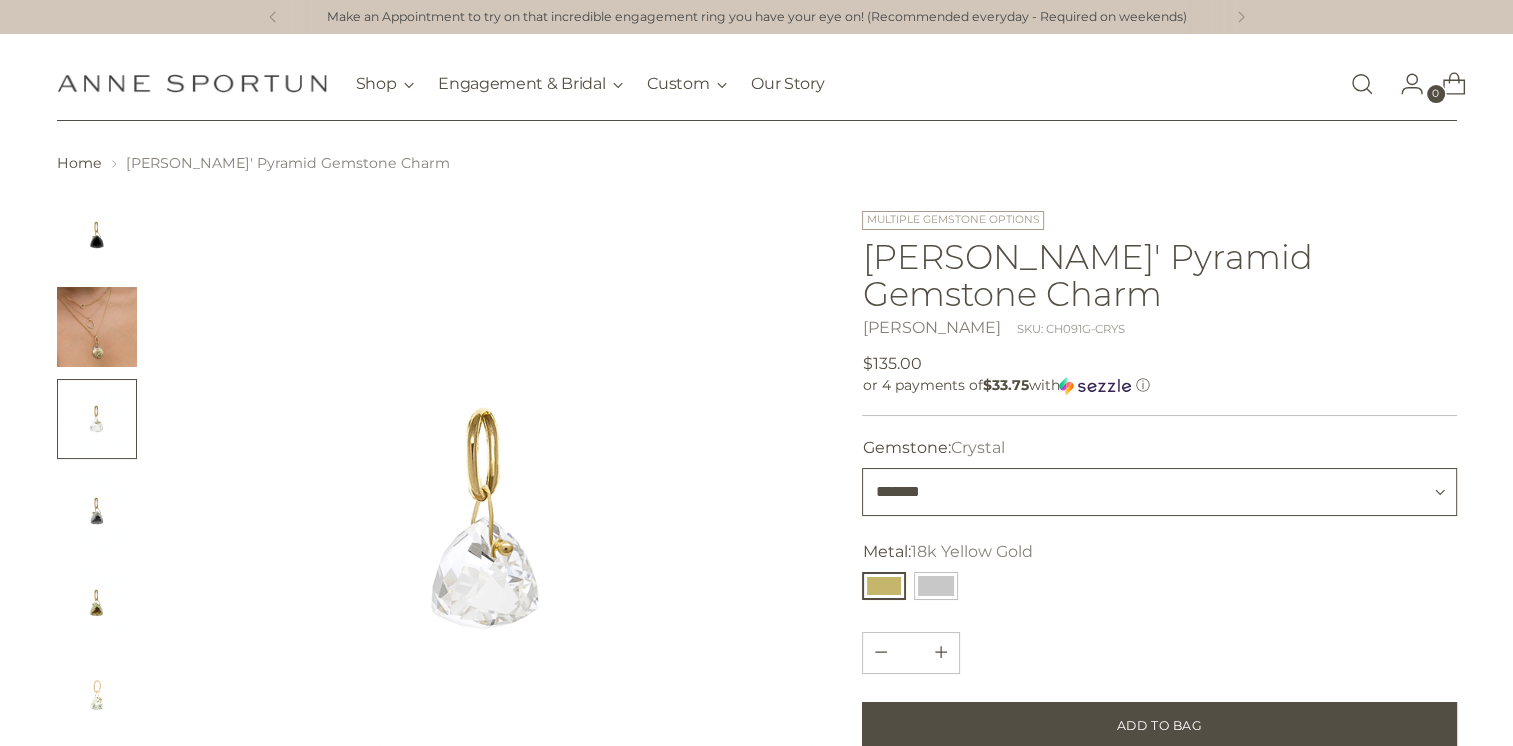 click on "**********" at bounding box center (1159, 492) 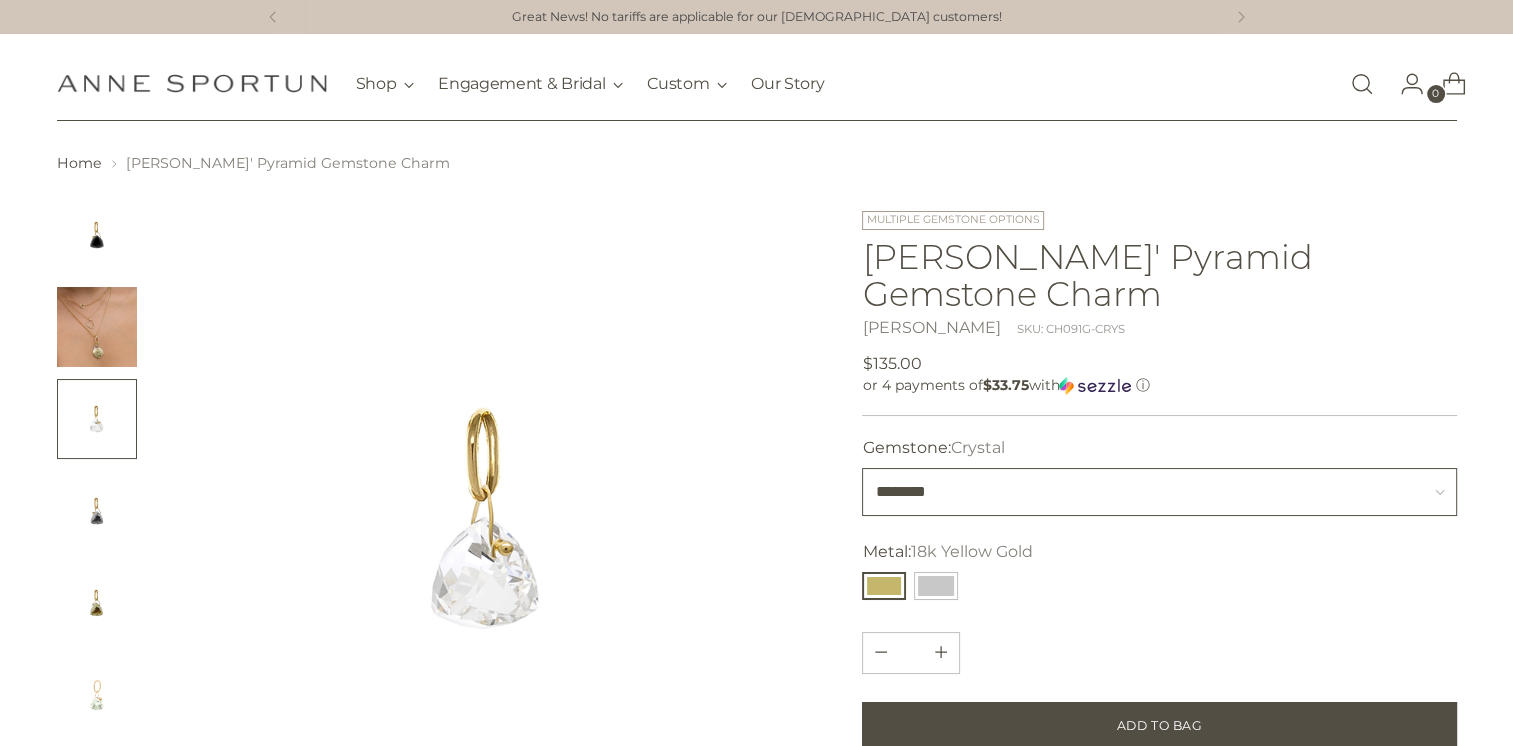 click on "**********" at bounding box center [1159, 492] 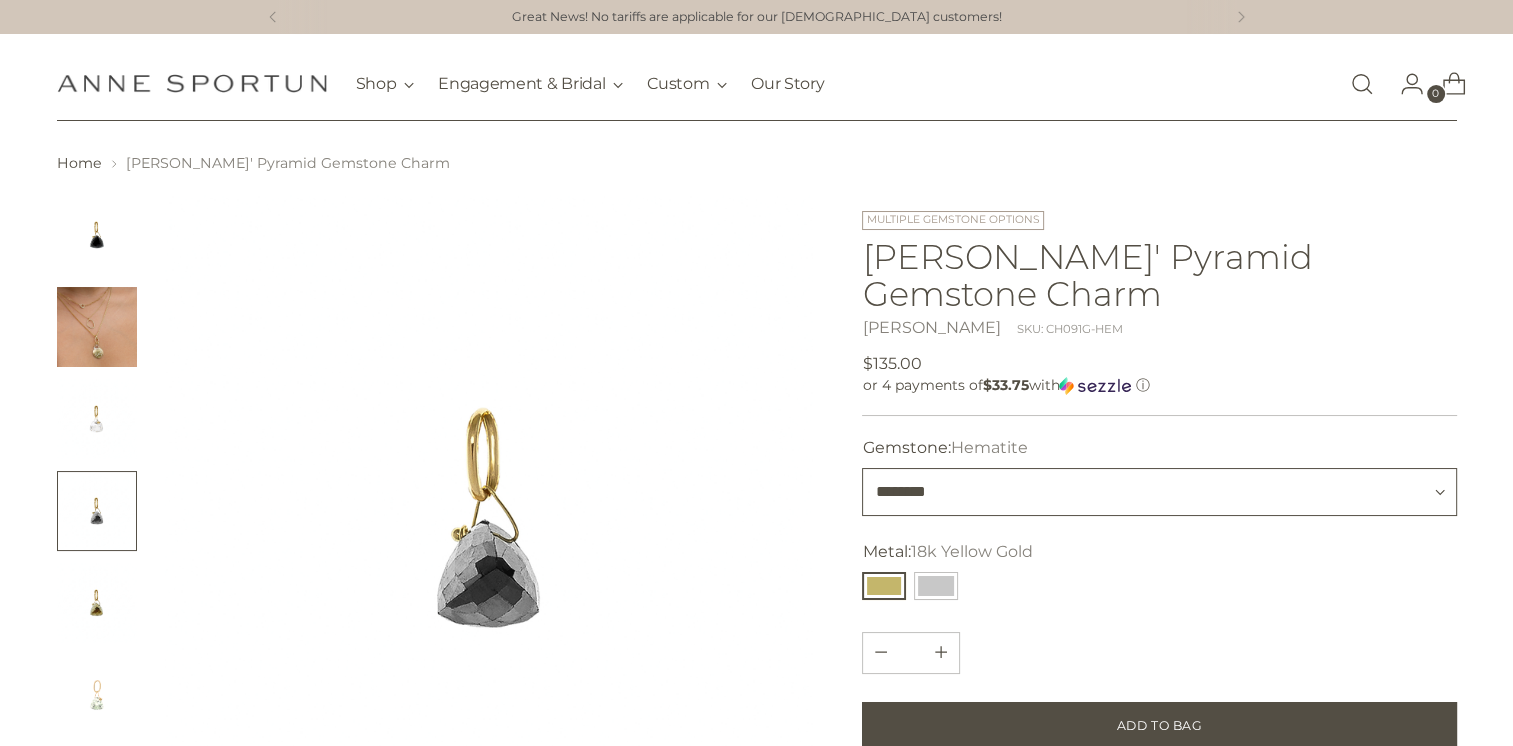 click on "**********" at bounding box center [1159, 492] 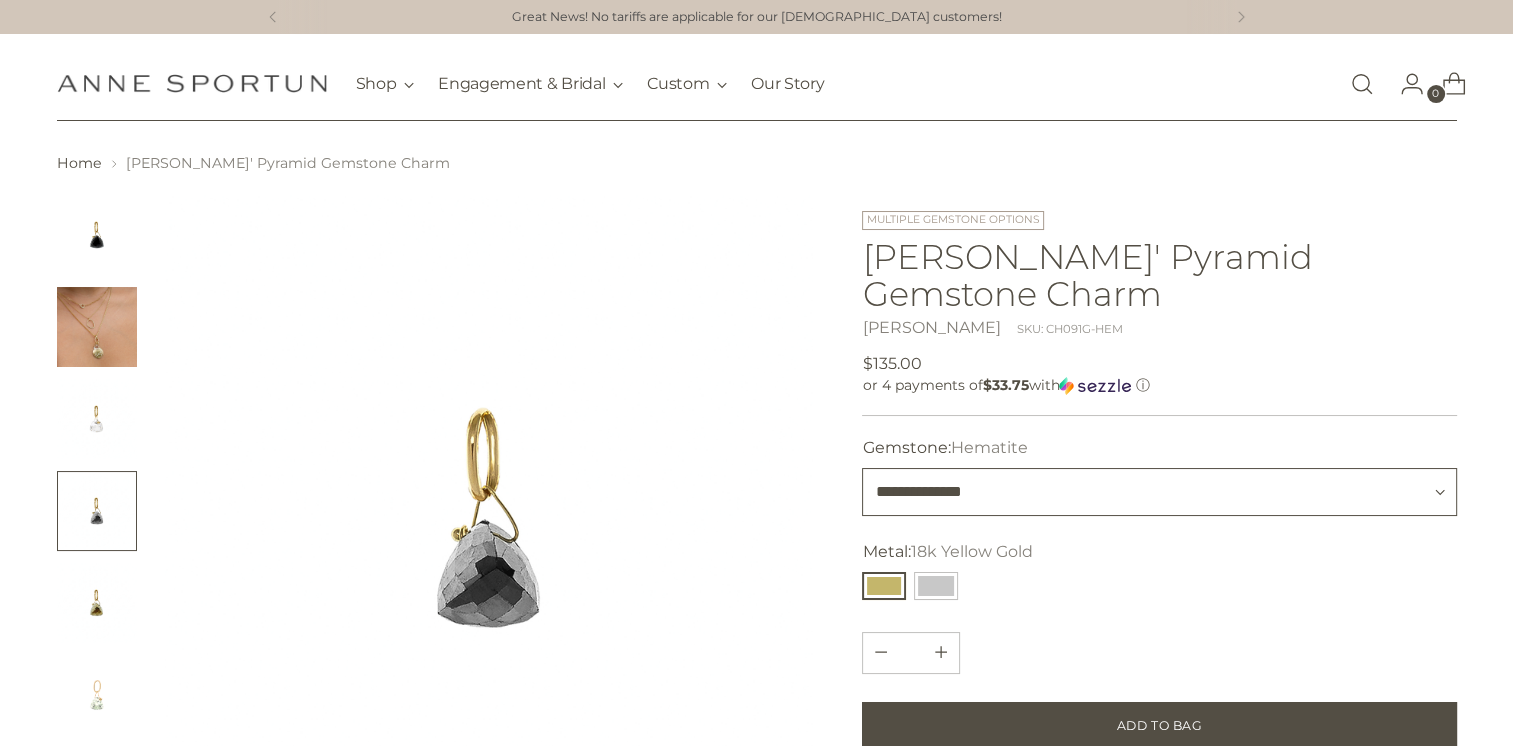click on "**********" at bounding box center (1159, 492) 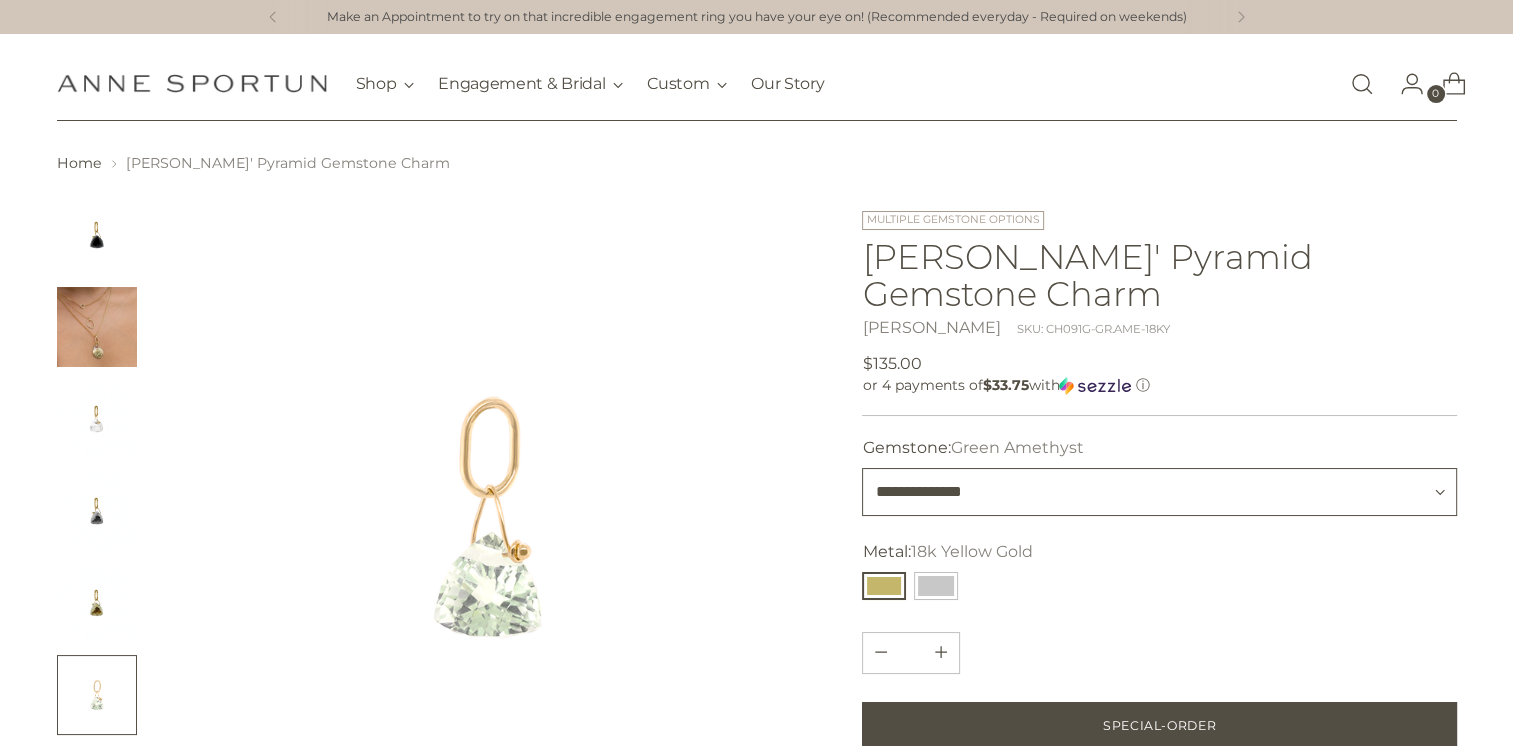 click on "**********" at bounding box center [1159, 492] 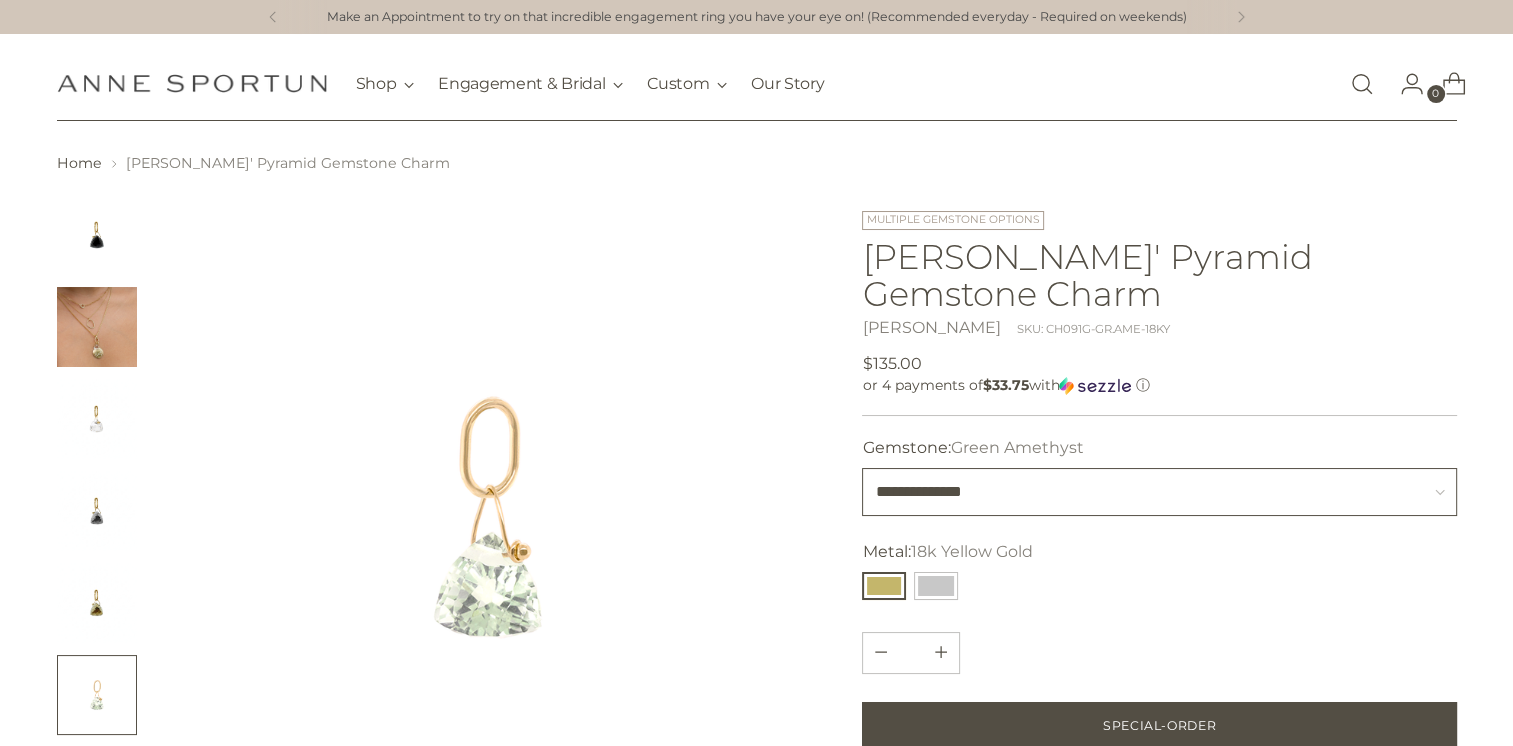 select on "********" 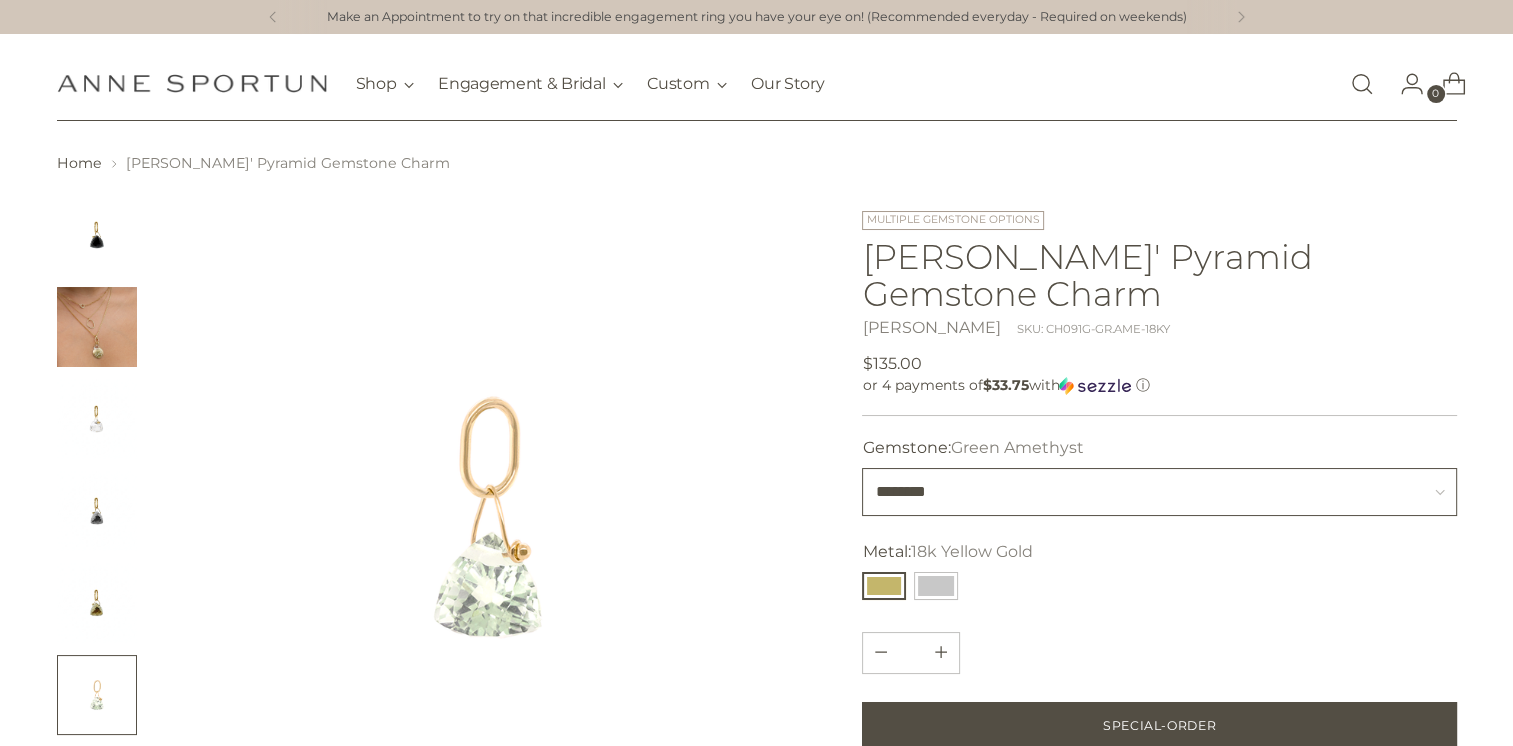 click on "**********" at bounding box center [1159, 492] 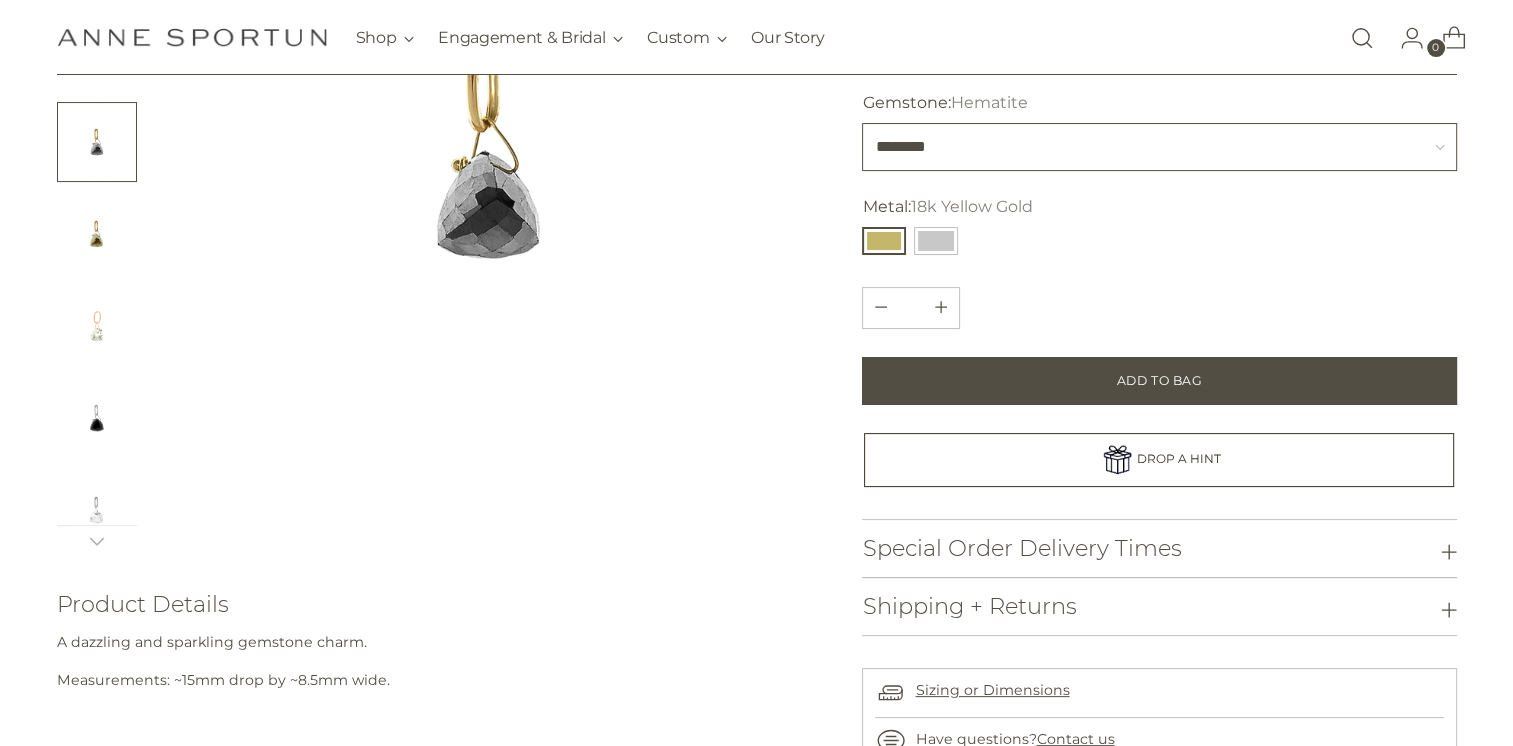 scroll, scrollTop: 513, scrollLeft: 0, axis: vertical 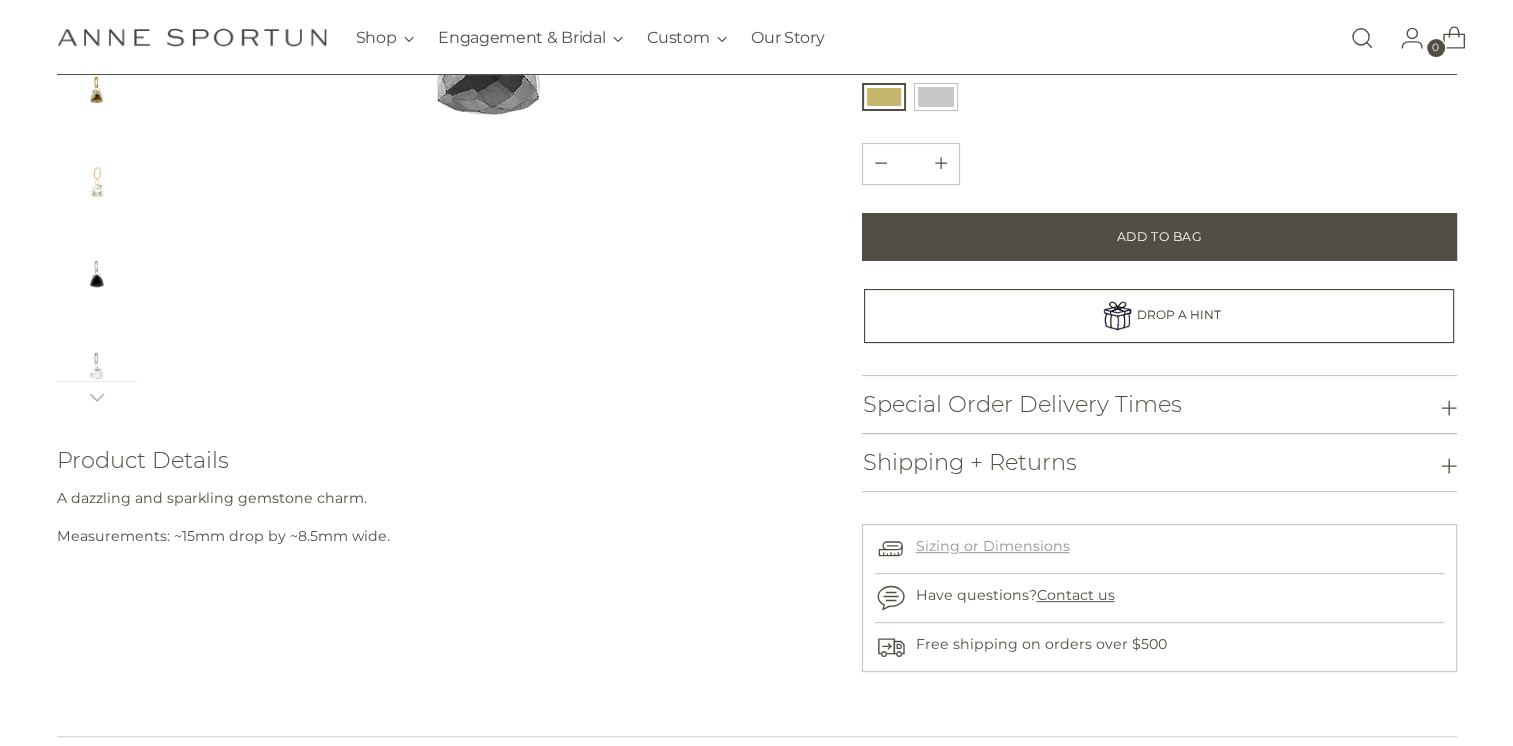 click on "Sizing or Dimensions" at bounding box center (992, 546) 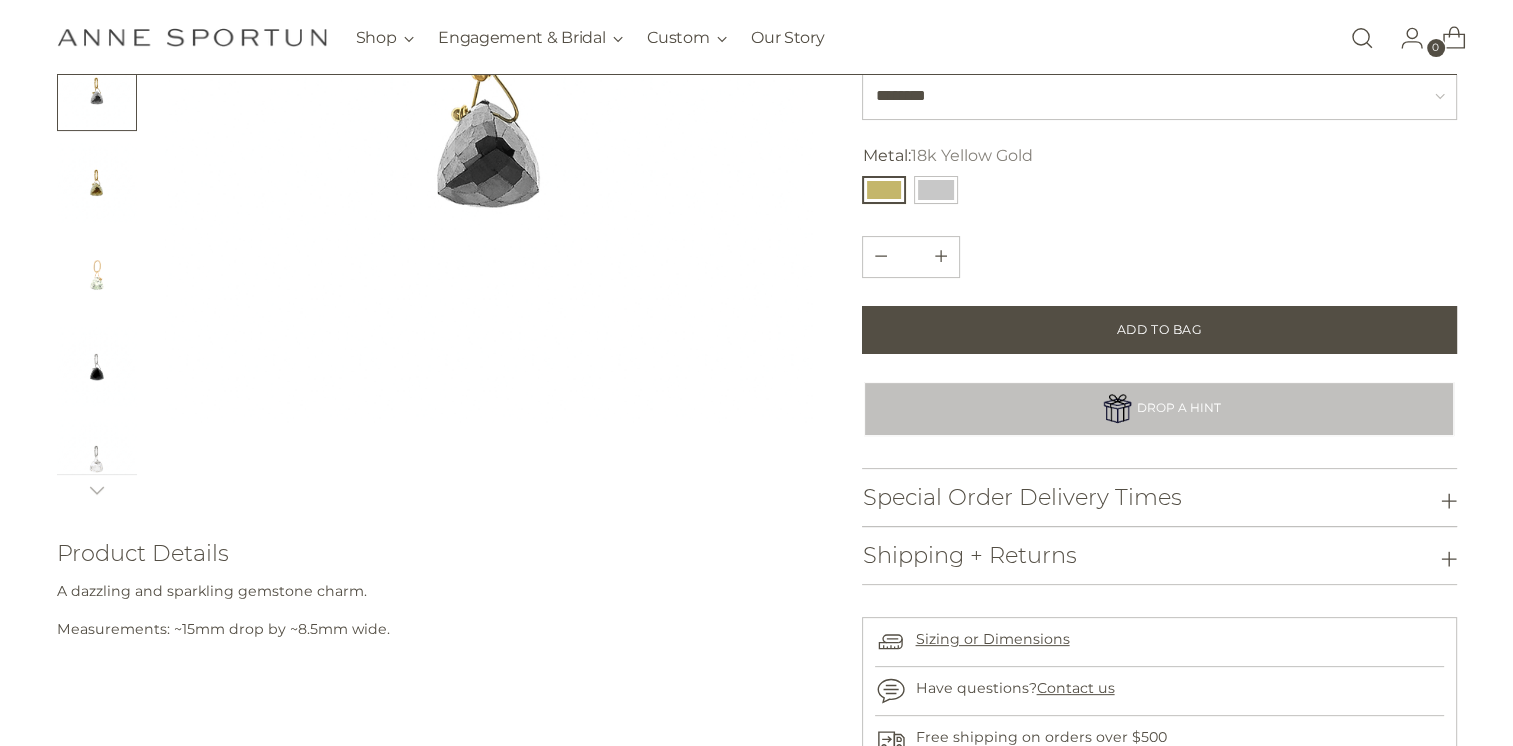 scroll, scrollTop: 513, scrollLeft: 0, axis: vertical 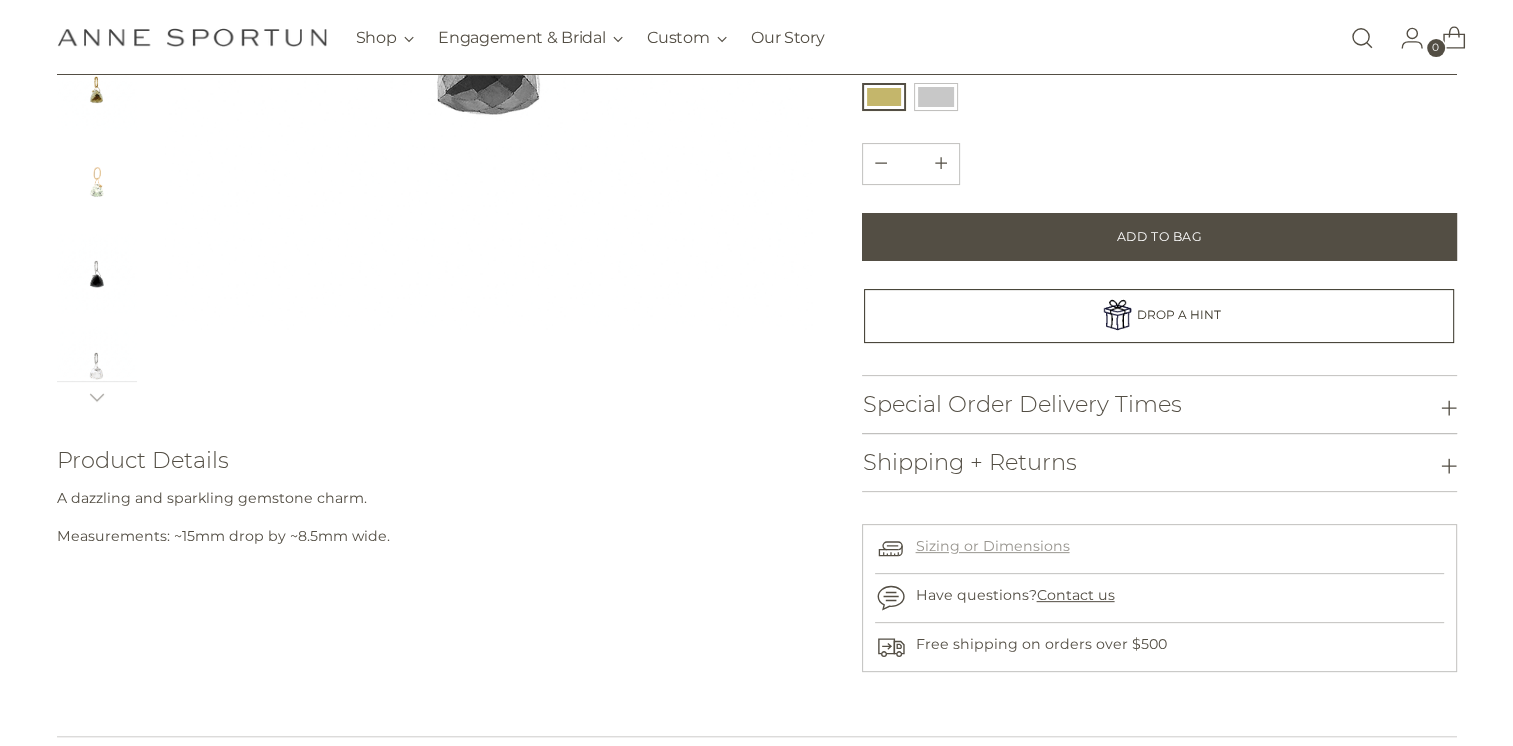click on "Sizing or Dimensions" at bounding box center [992, 546] 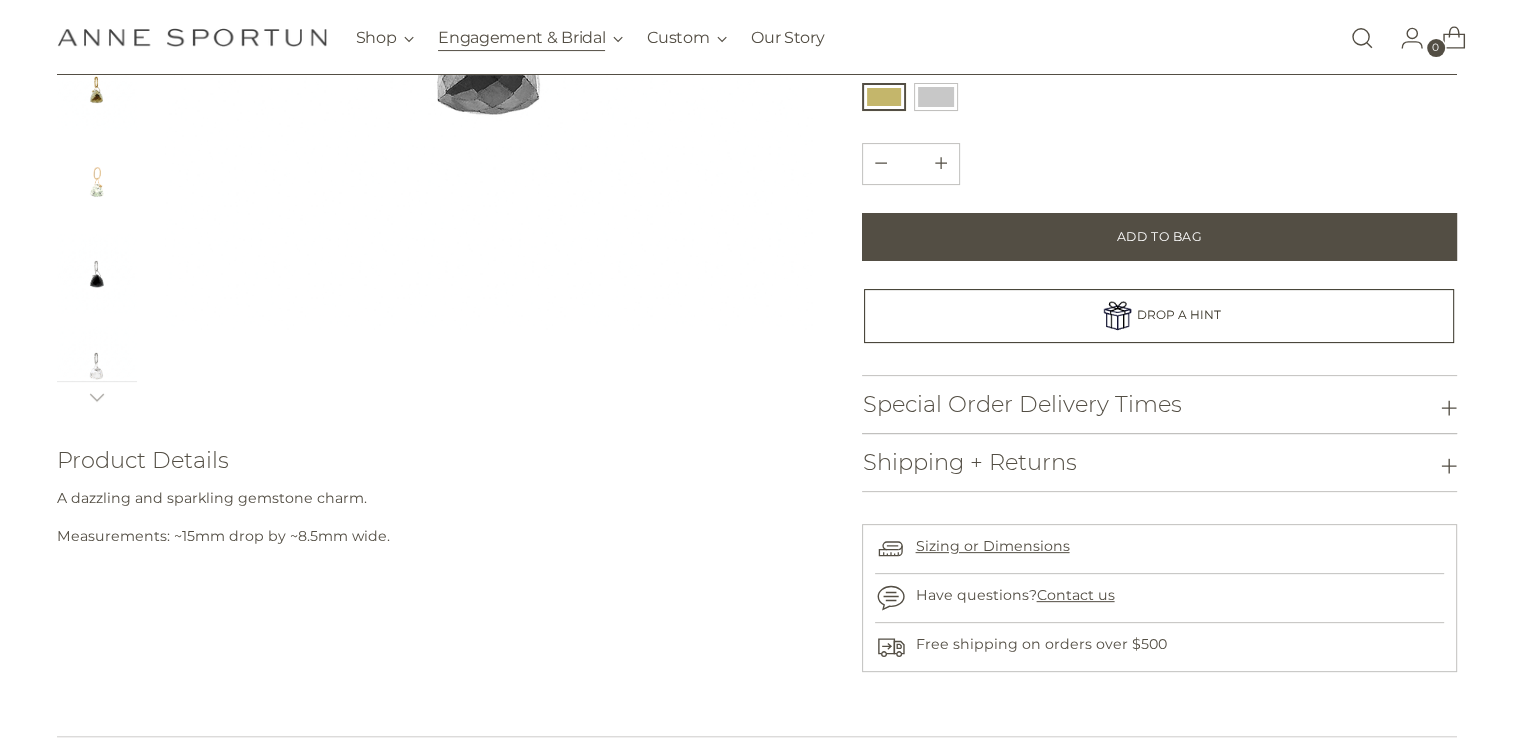 scroll, scrollTop: 0, scrollLeft: 0, axis: both 